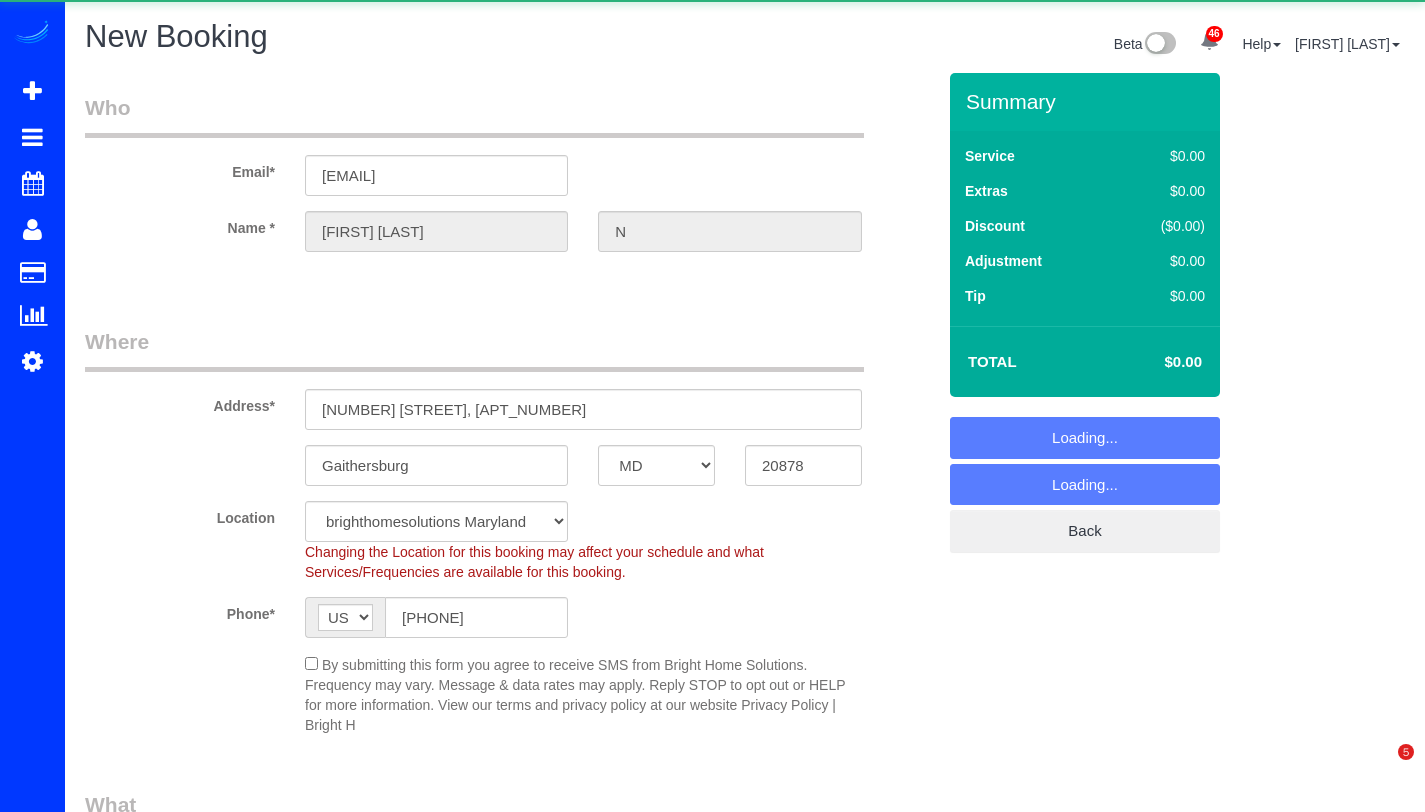 select on "MD" 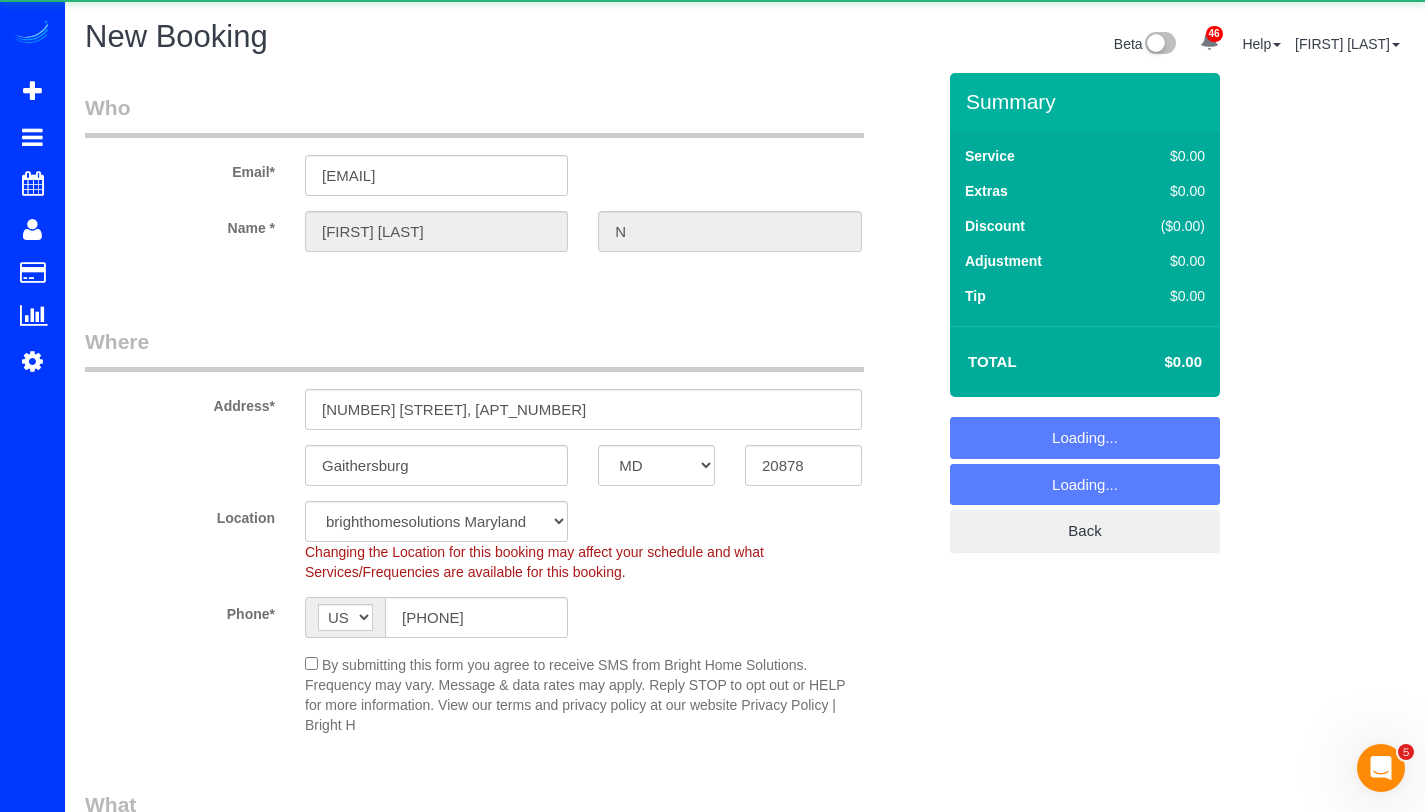 scroll, scrollTop: 0, scrollLeft: 0, axis: both 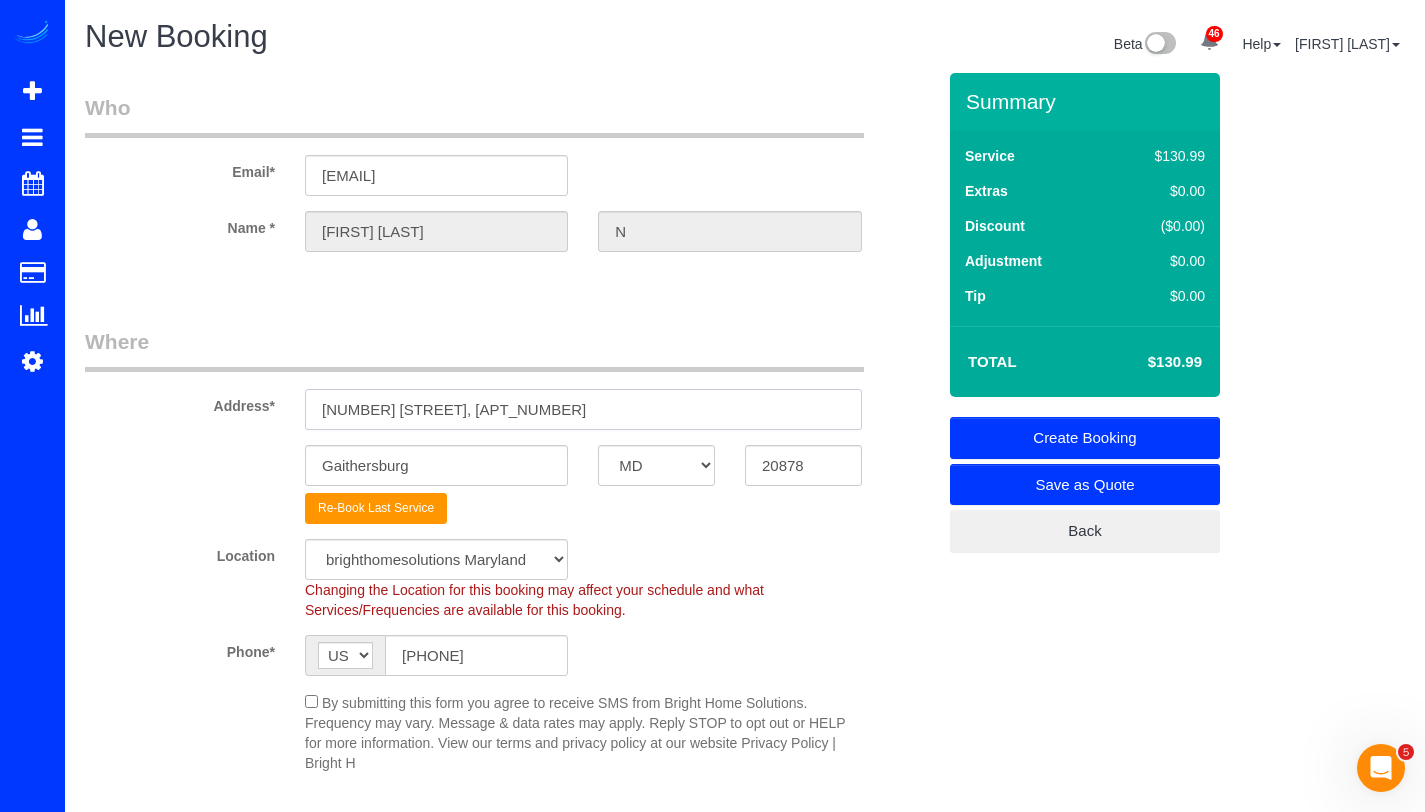 click on "882 Quince Orchard BLVD, T2" at bounding box center (583, 409) 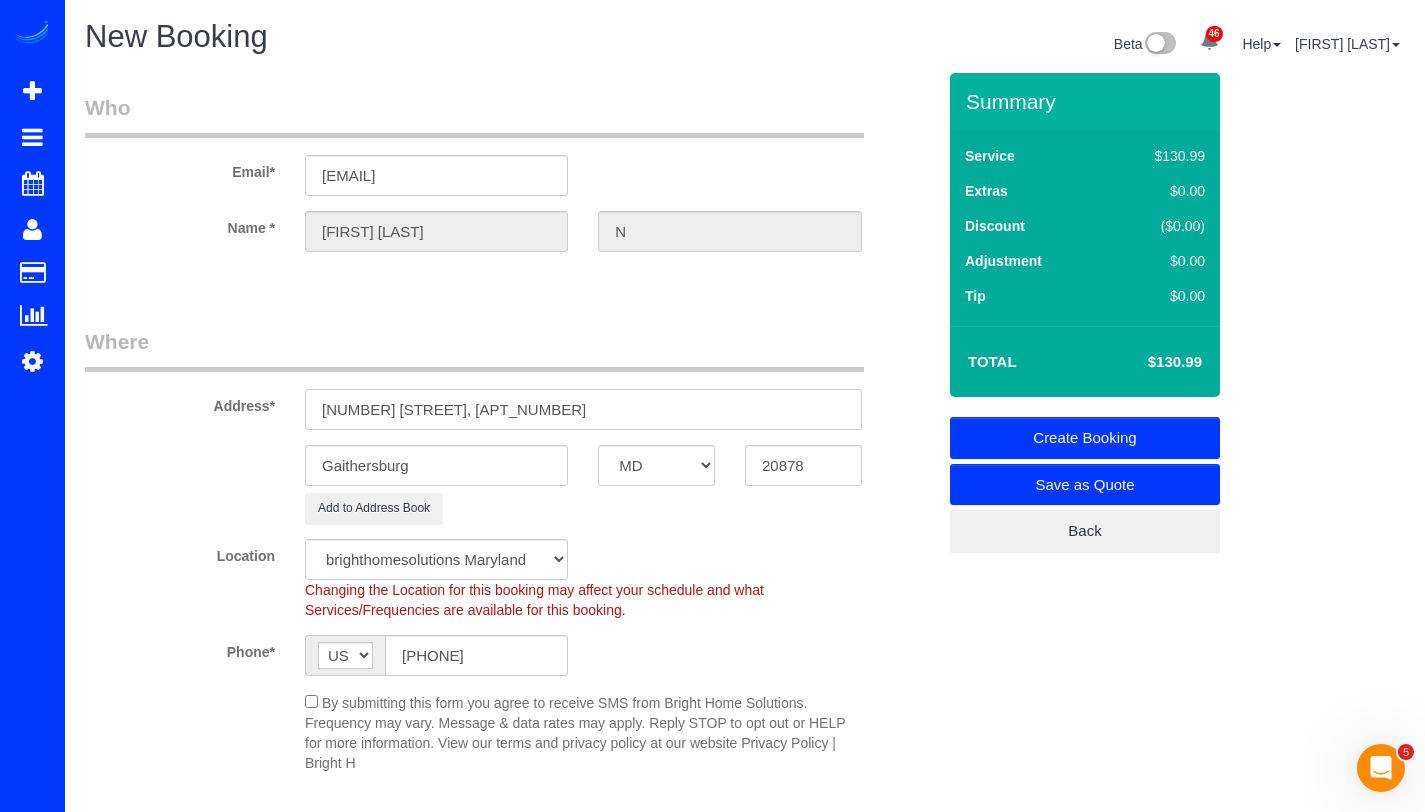 type on "[NUMBER] [STREET] [NW], [APT]" 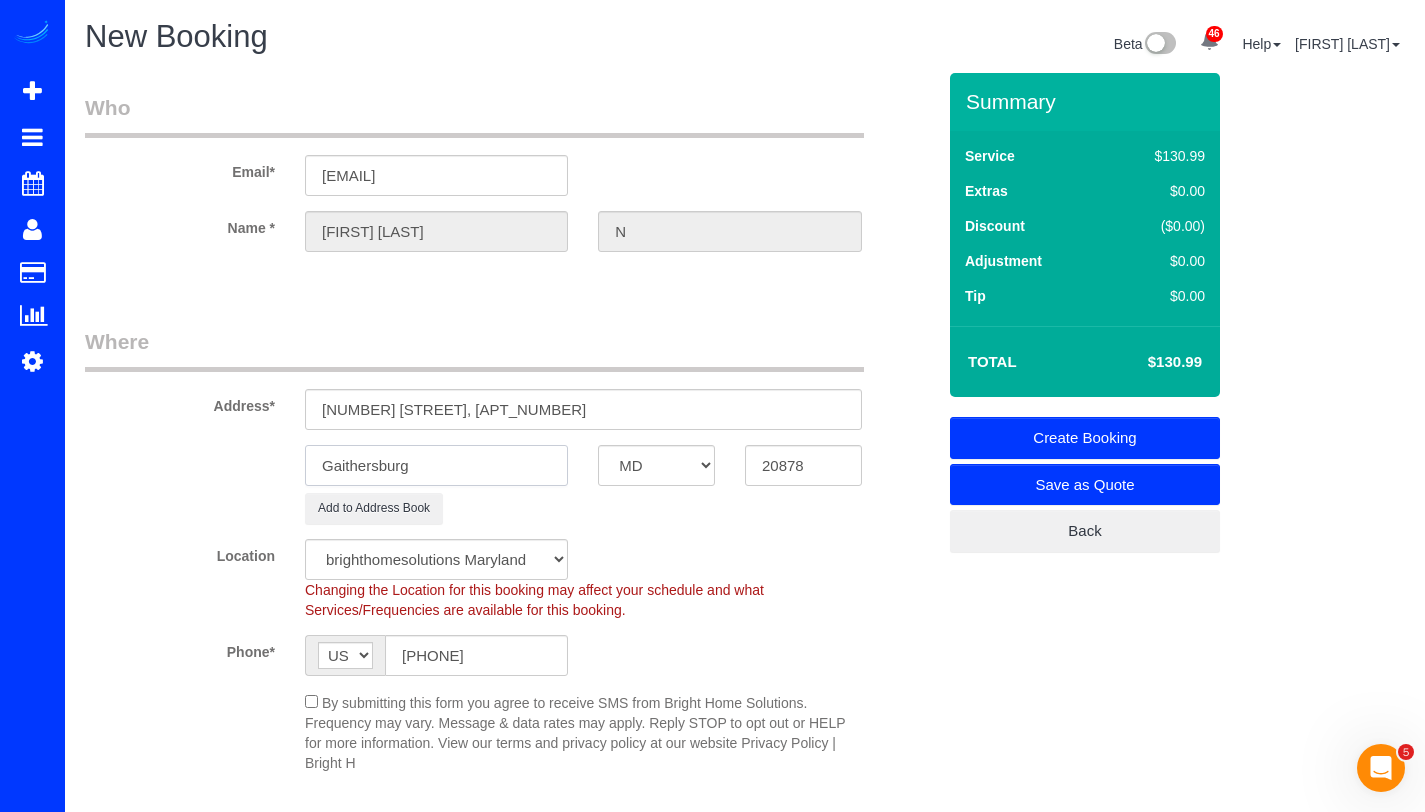 click on "Gaithersburg" at bounding box center (436, 465) 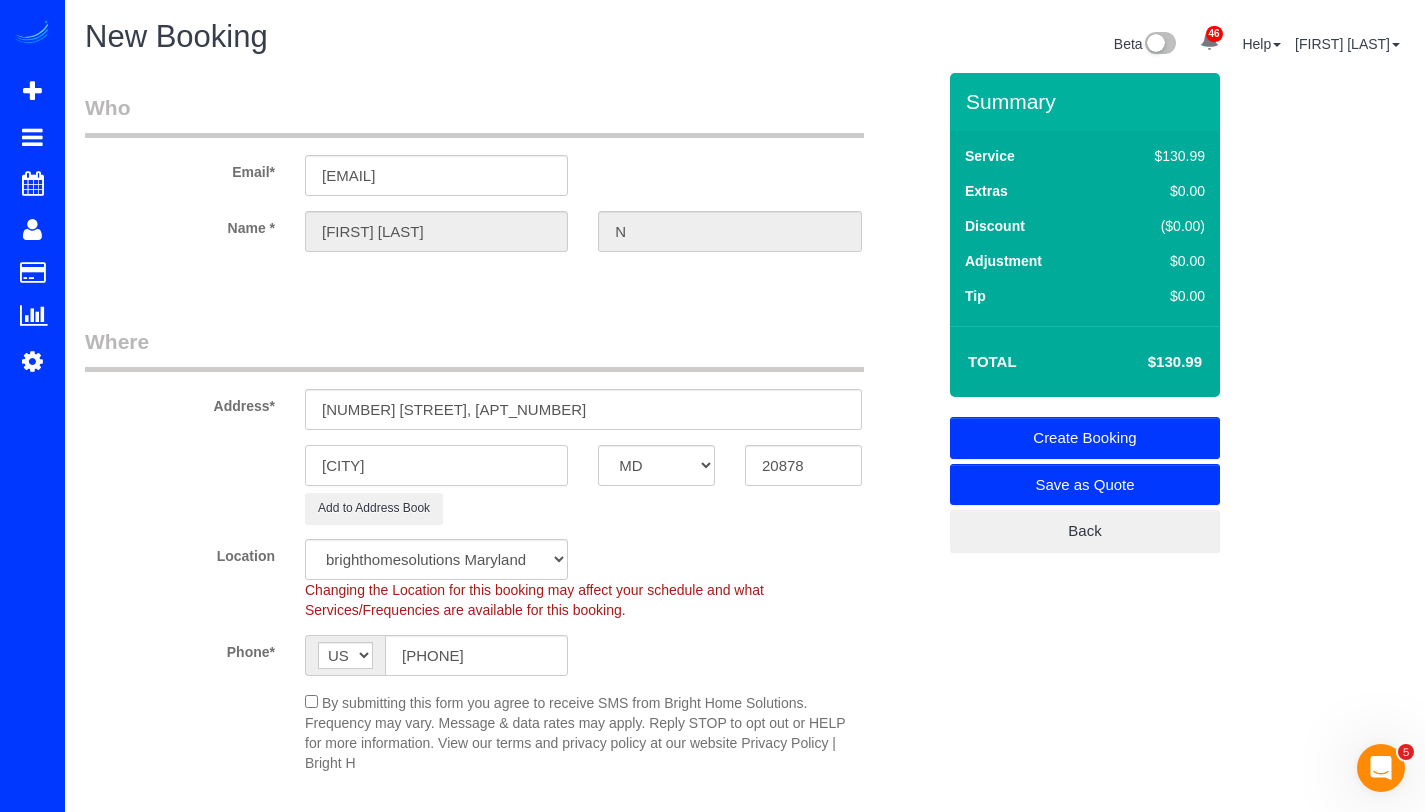 click on "wASHINGTON" at bounding box center (436, 465) 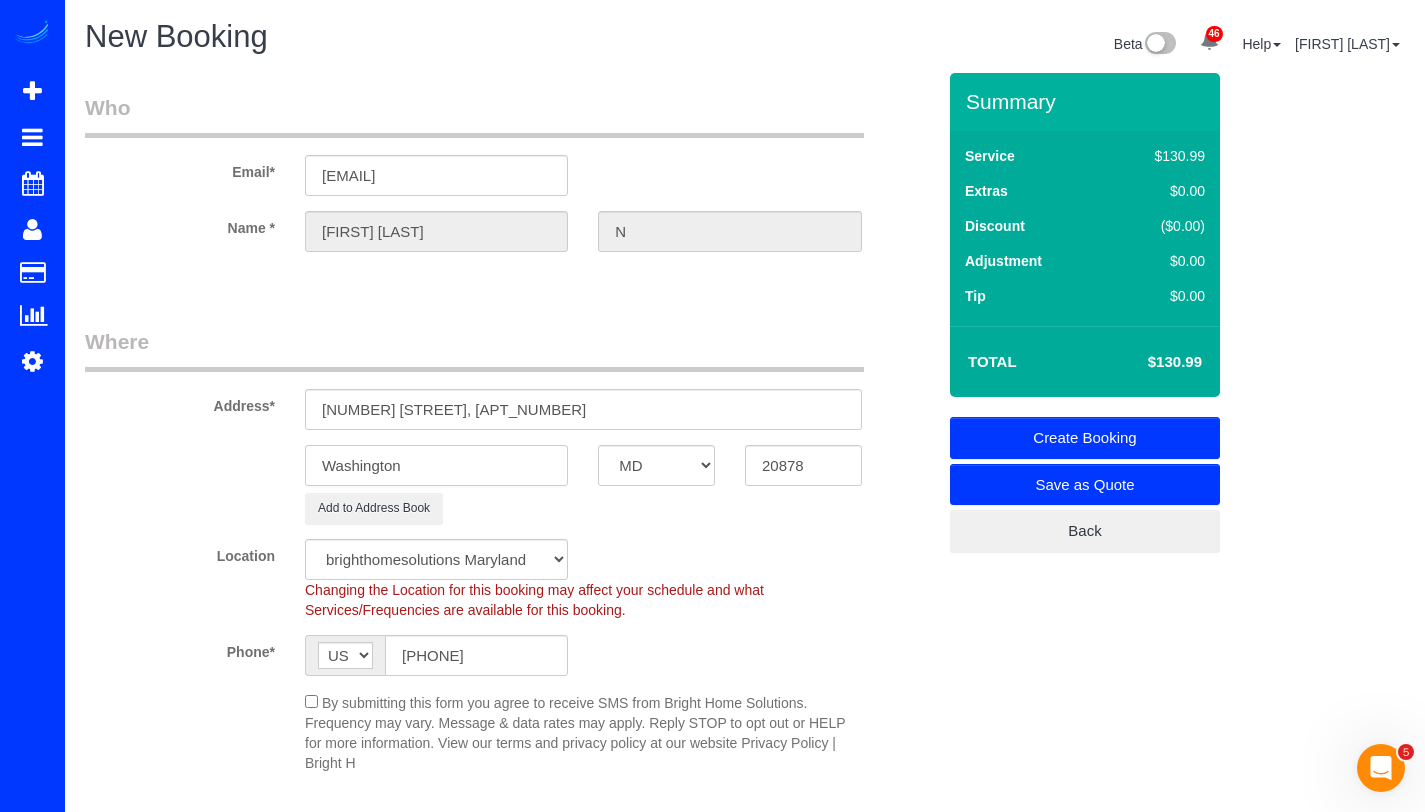 type on "Washington" 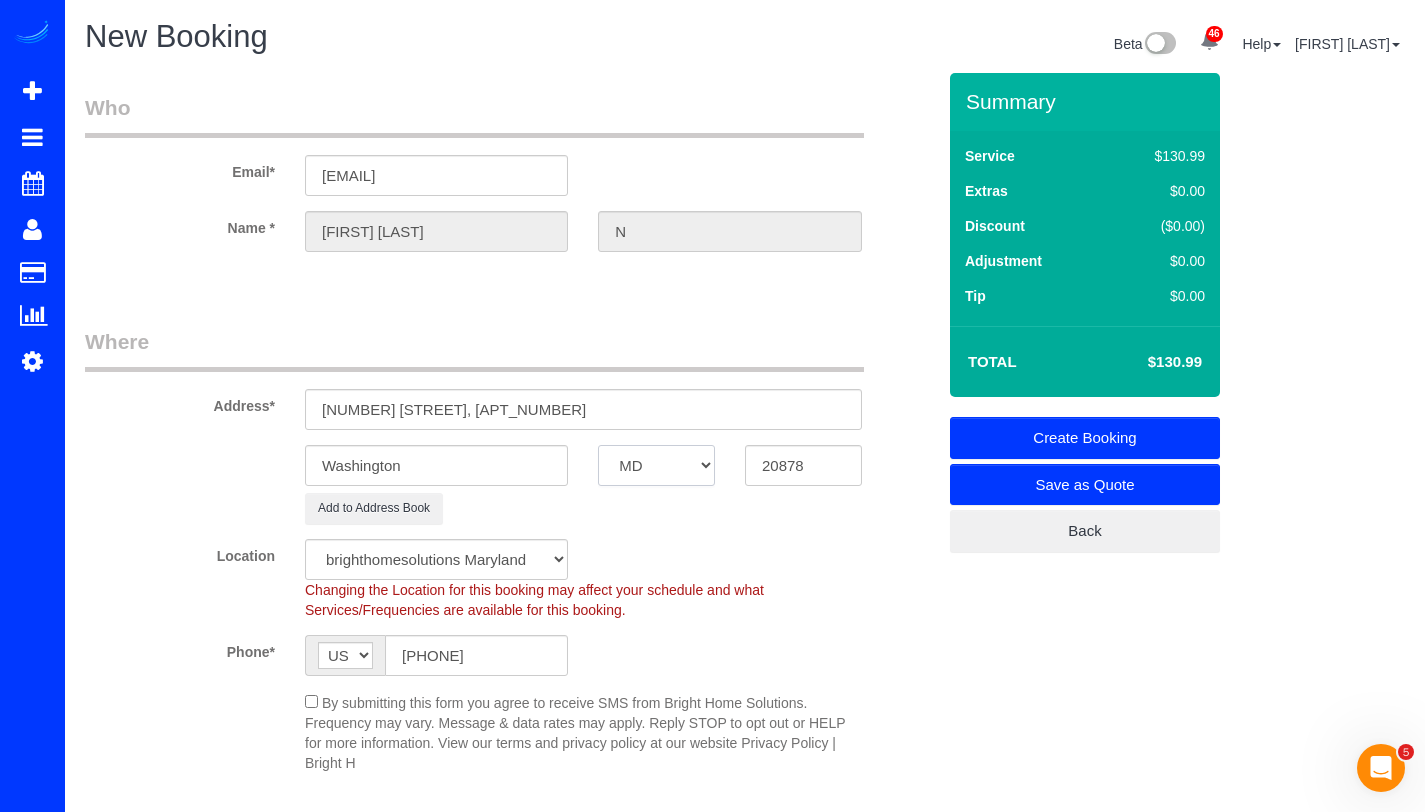 click on "AK
AL
AR
AZ
CA
CO
CT
DC
DE
FL
GA
HI
IA
ID
IL
IN
KS
KY
LA
MA
MD
ME
MI
MN
MO
MS
MT
NC
ND
NE
NH
NJ
NM
NV
NY
OH
OK
OR
PA
RI
SC
SD
TN
TX
UT
VA
VT
WA
WI
WV
WY" at bounding box center (656, 465) 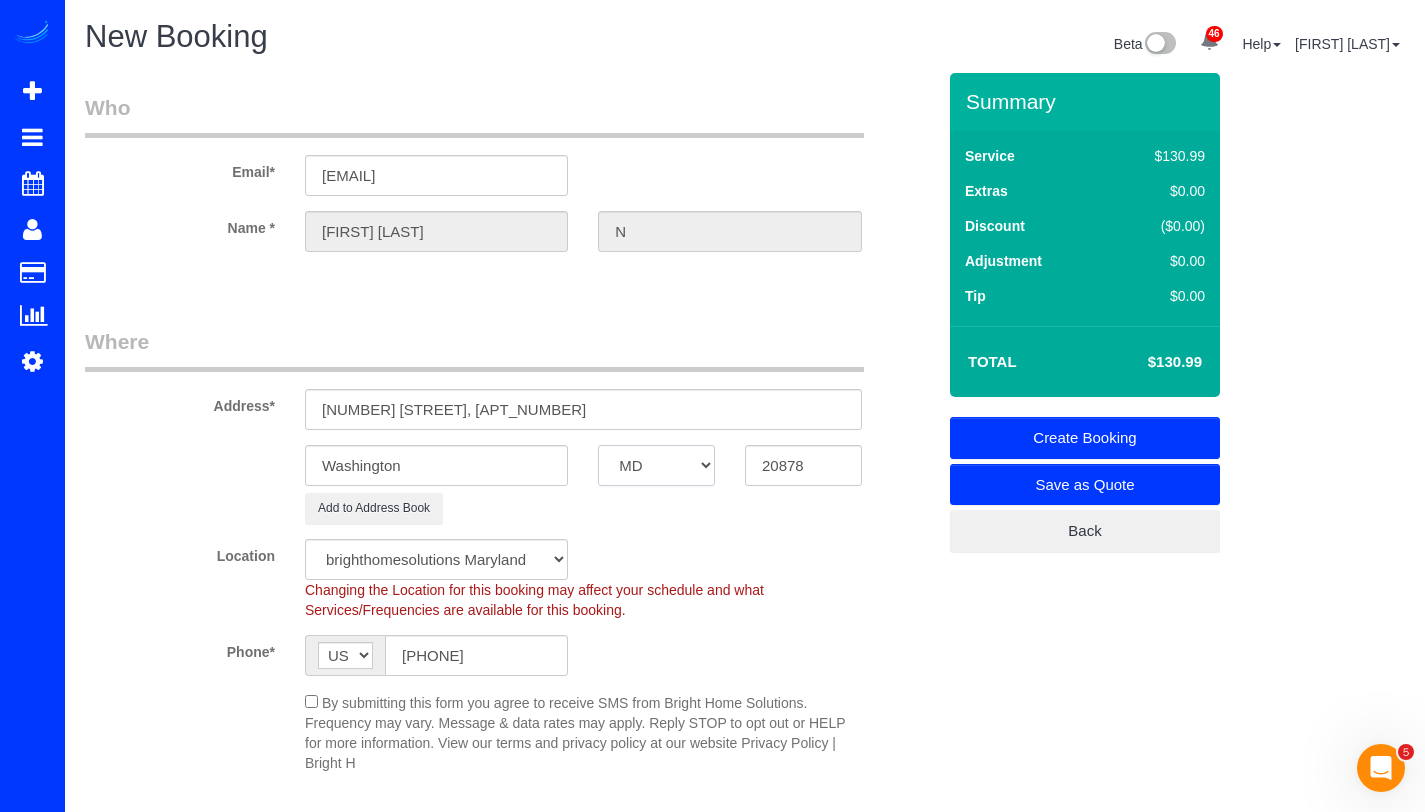 select on "DC" 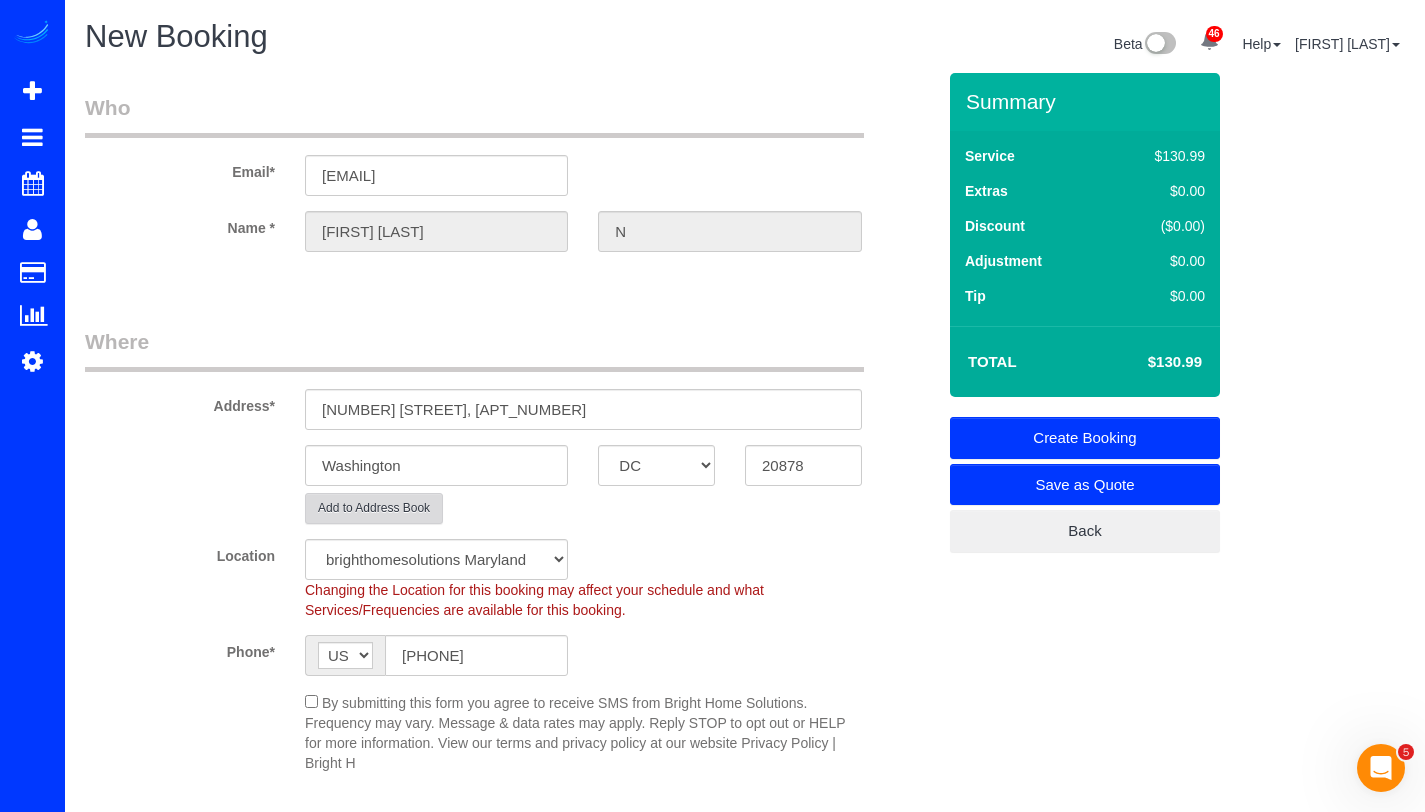 click on "Add to Address Book" at bounding box center (374, 508) 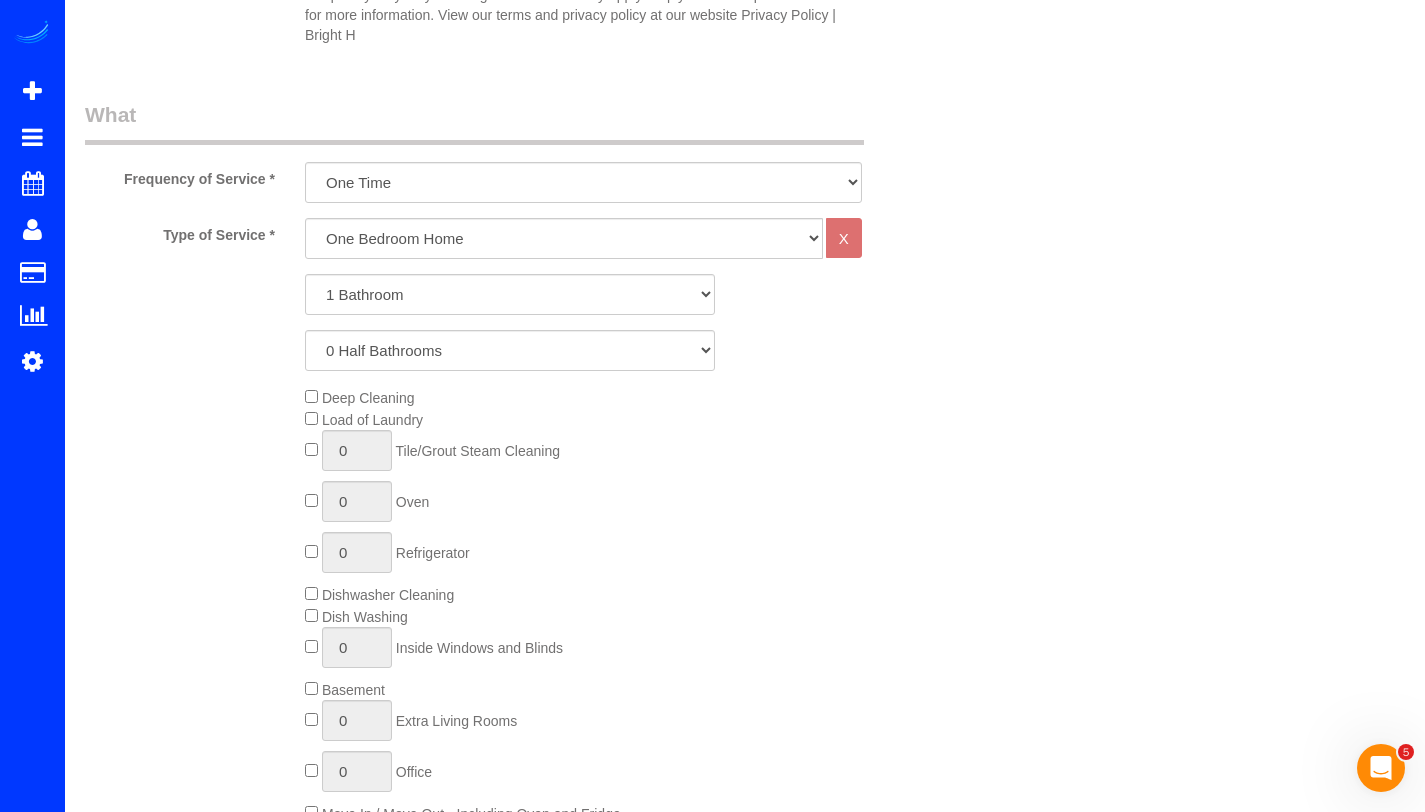 scroll, scrollTop: 776, scrollLeft: 0, axis: vertical 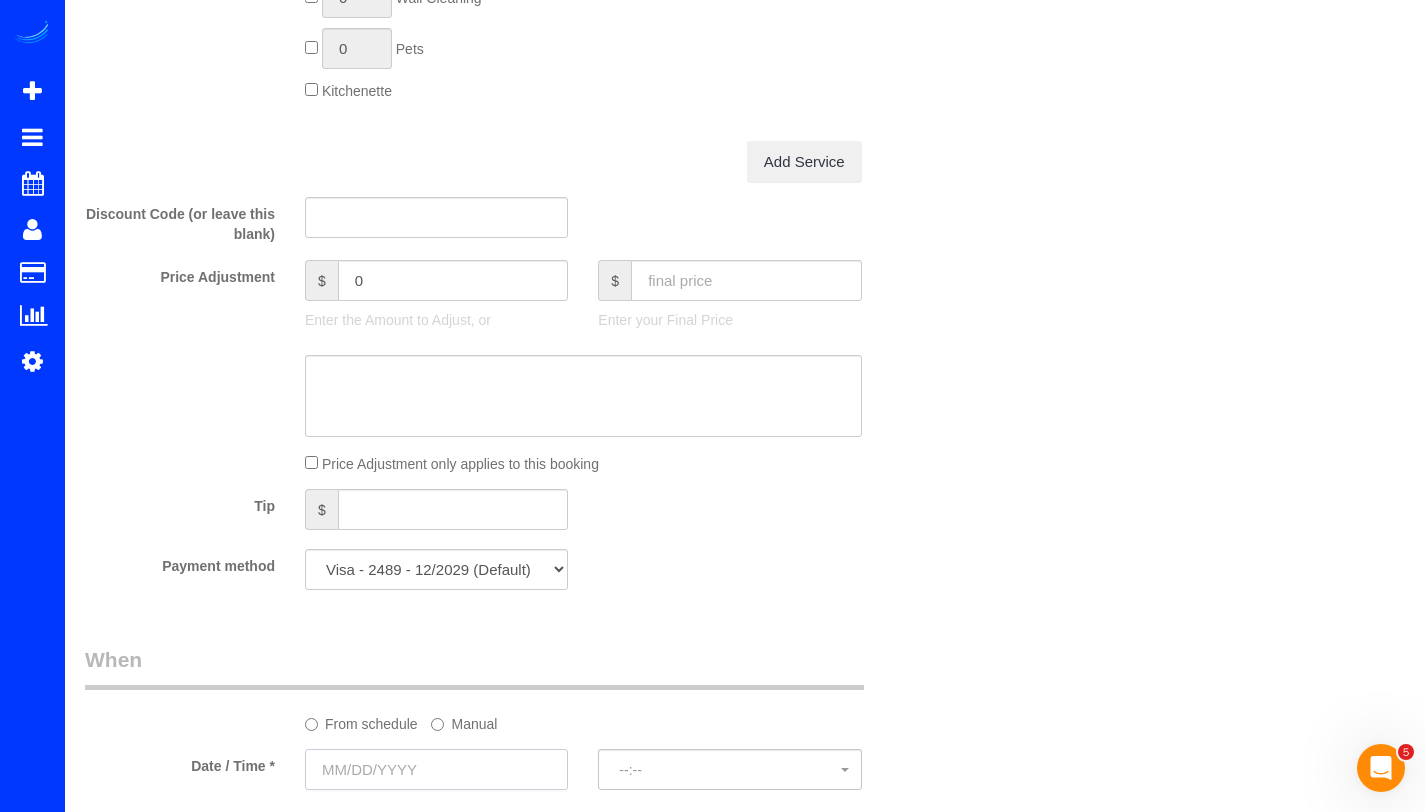 click at bounding box center [436, 769] 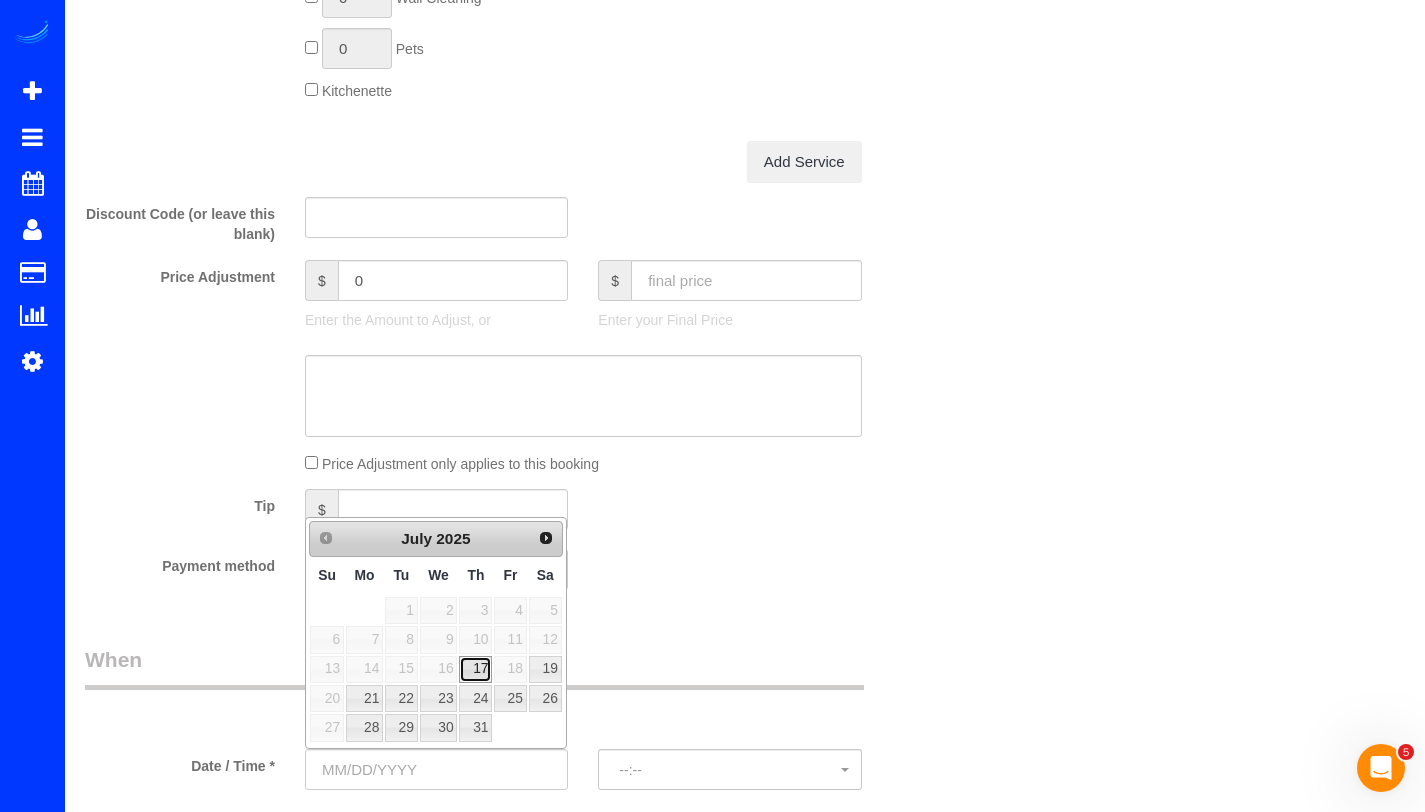 click on "17" at bounding box center (475, 669) 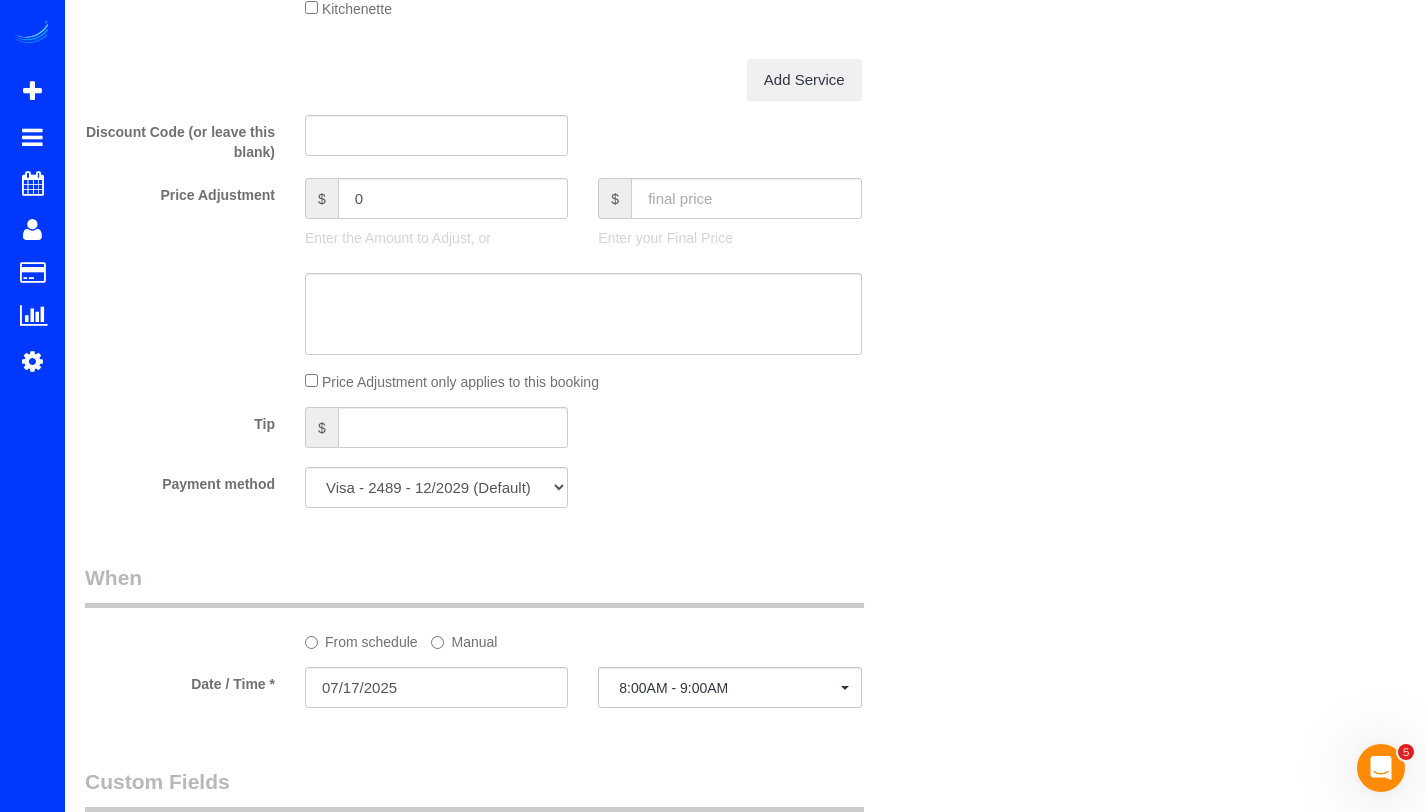 scroll, scrollTop: 1701, scrollLeft: 0, axis: vertical 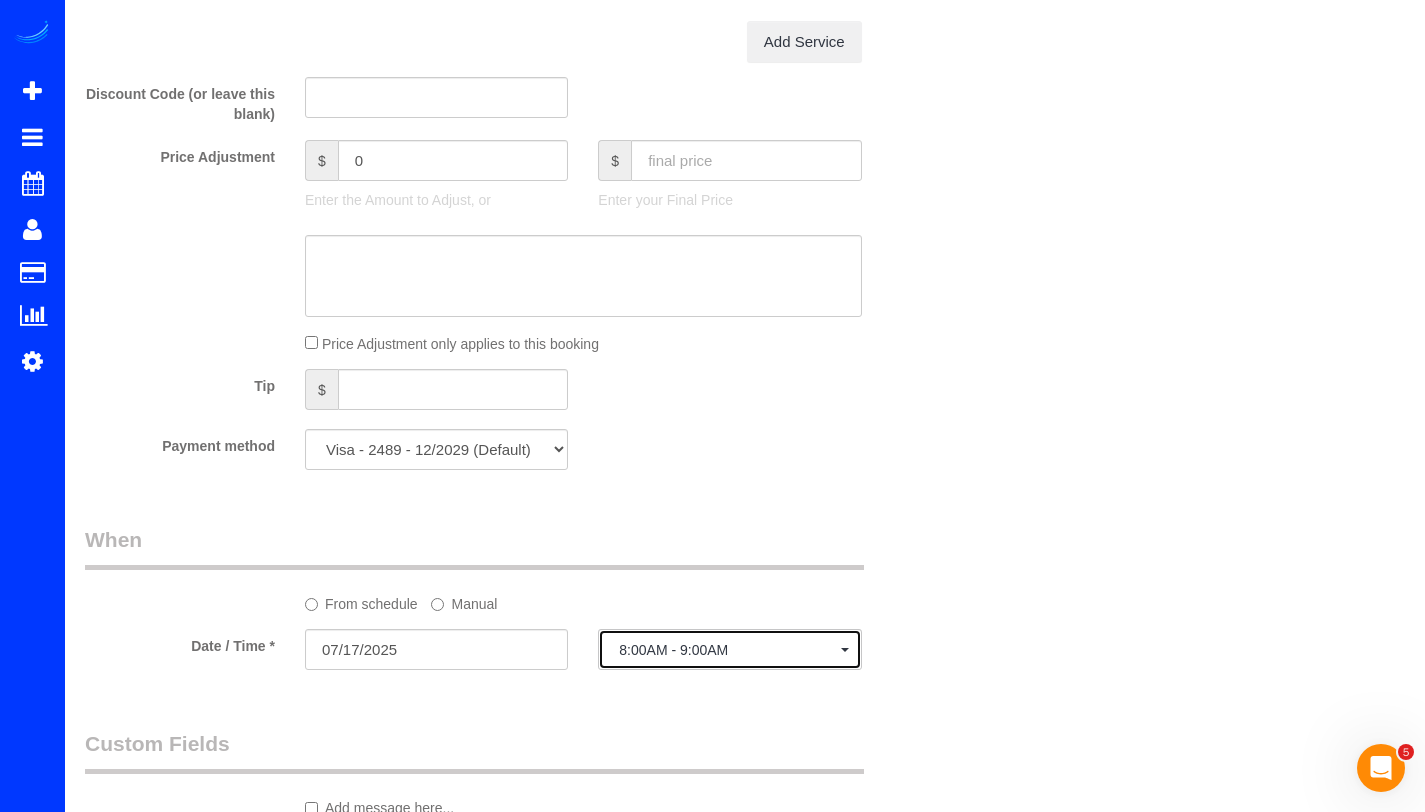 click on "8:00AM - 9:00AM" 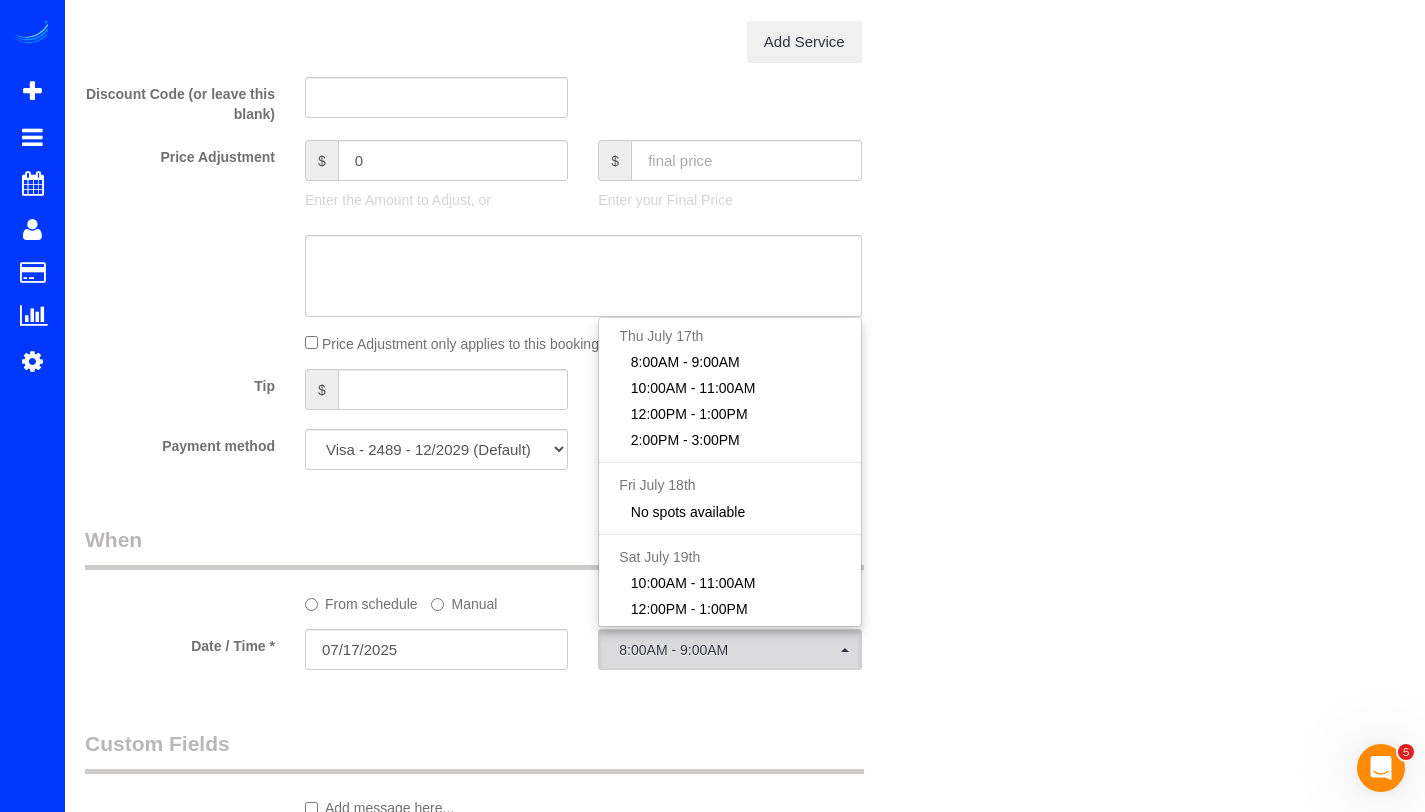 click on "Thu July 17th 8:00AM - 9:00AM 10:00AM - 11:00AM 12:00PM - 1:00PM 2:00PM - 3:00PM Fri July 18th No spots available Sat July 19th 10:00AM - 11:00AM 12:00PM - 1:00PM 2:00PM - 3:00PM Sun July 20th No spots available Mon July 21st 8:00AM - 9:00AM 10:00AM - 11:00AM 12:00PM - 1:00PM 2:00PM - 3:00PM 3:00PM - 4:00PM" 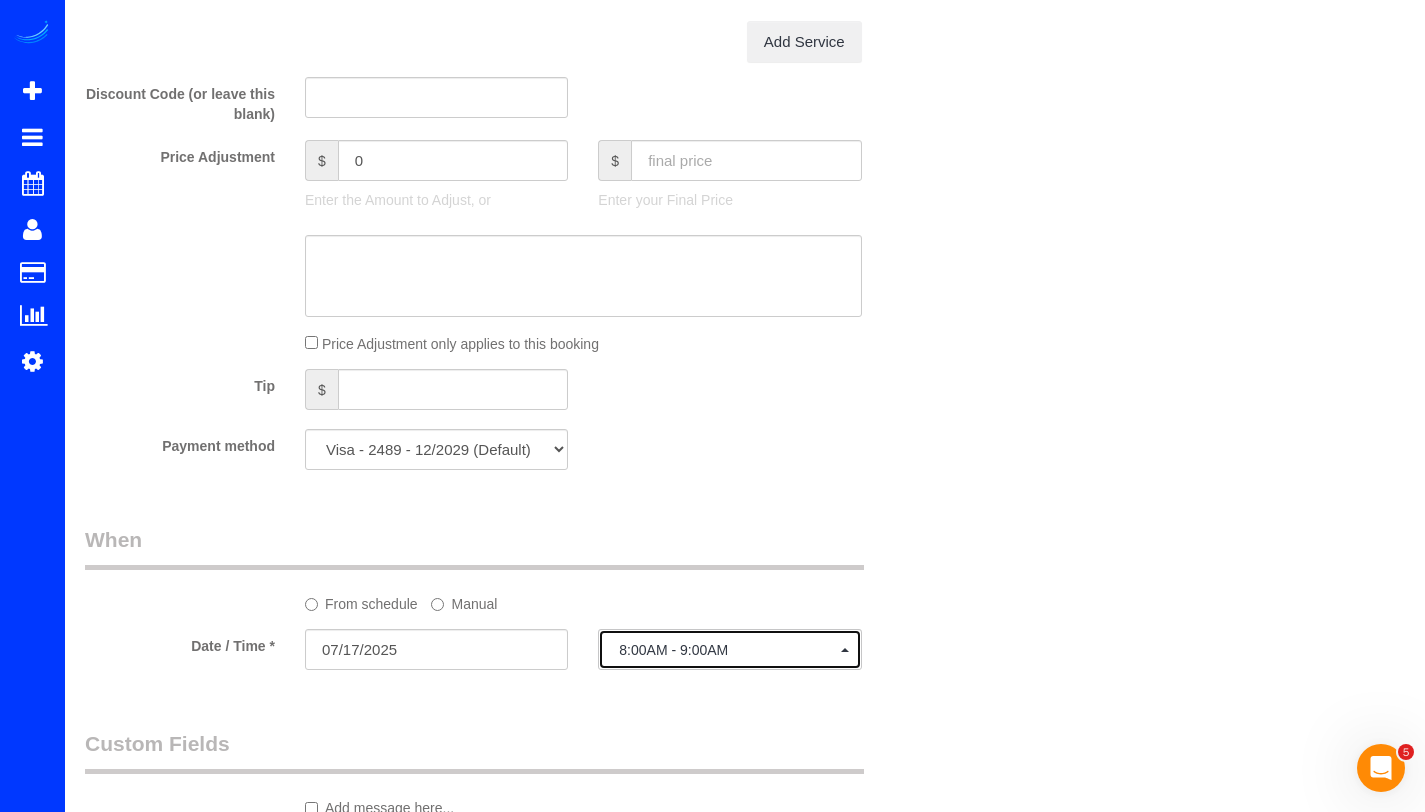 click on "8:00AM - 9:00AM" 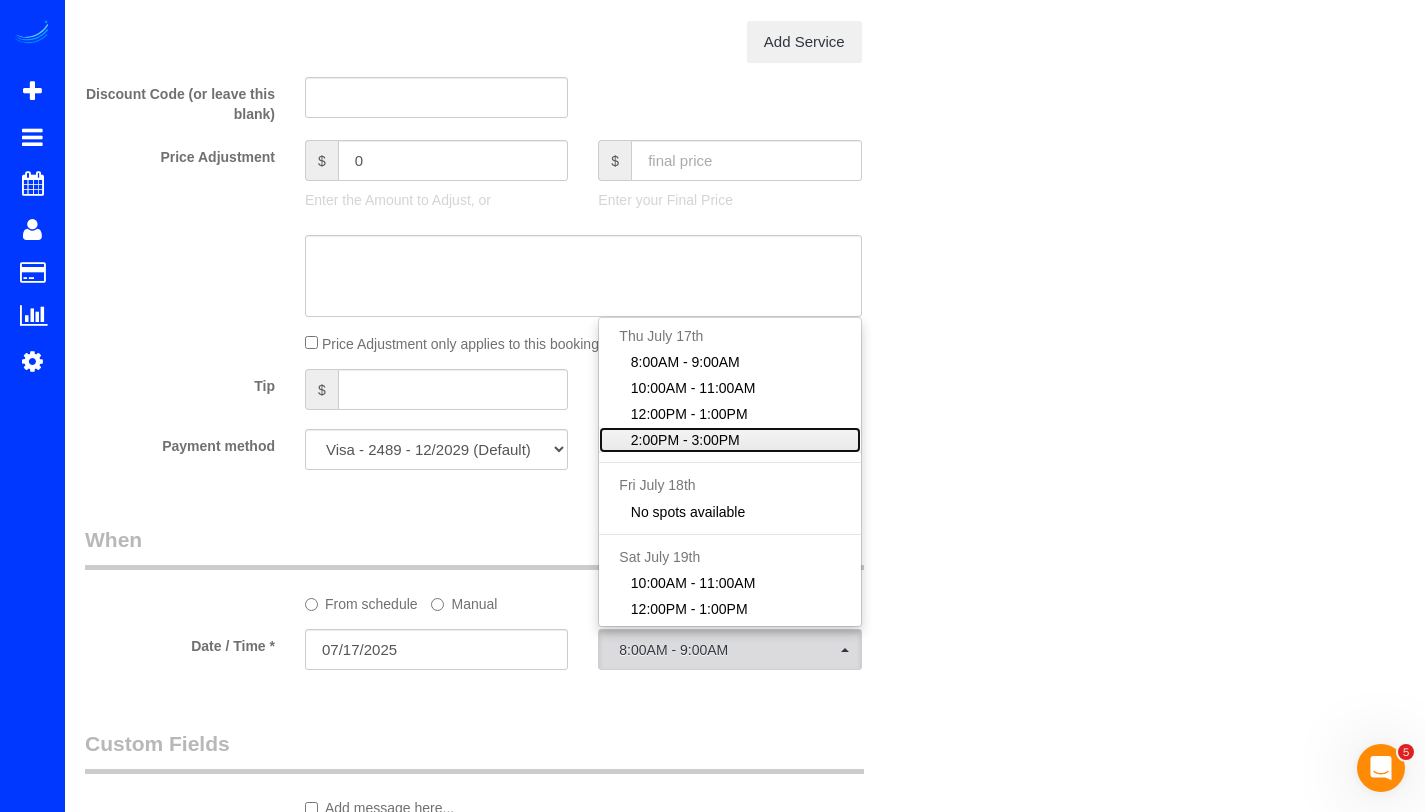 click on "2:00PM - 3:00PM" 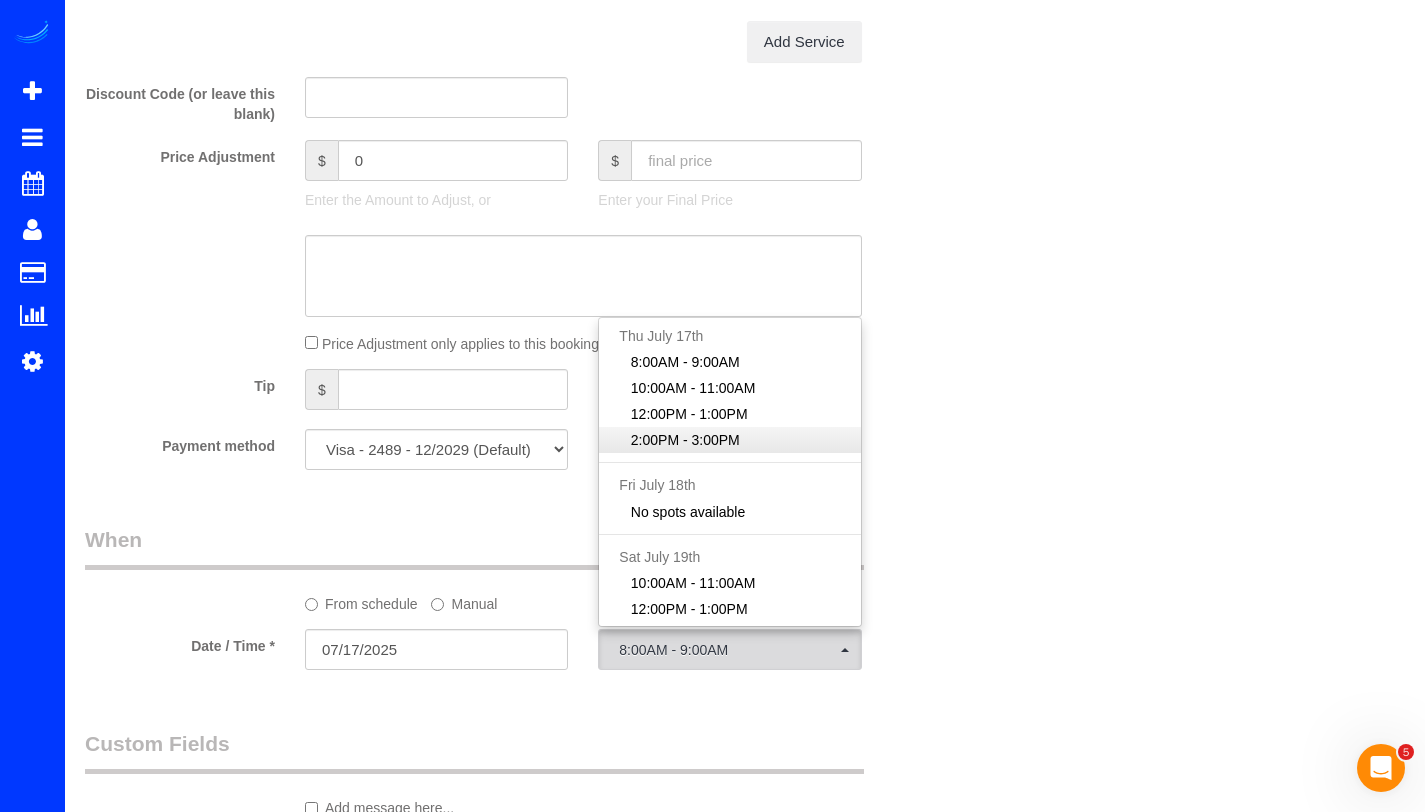 select on "spot4" 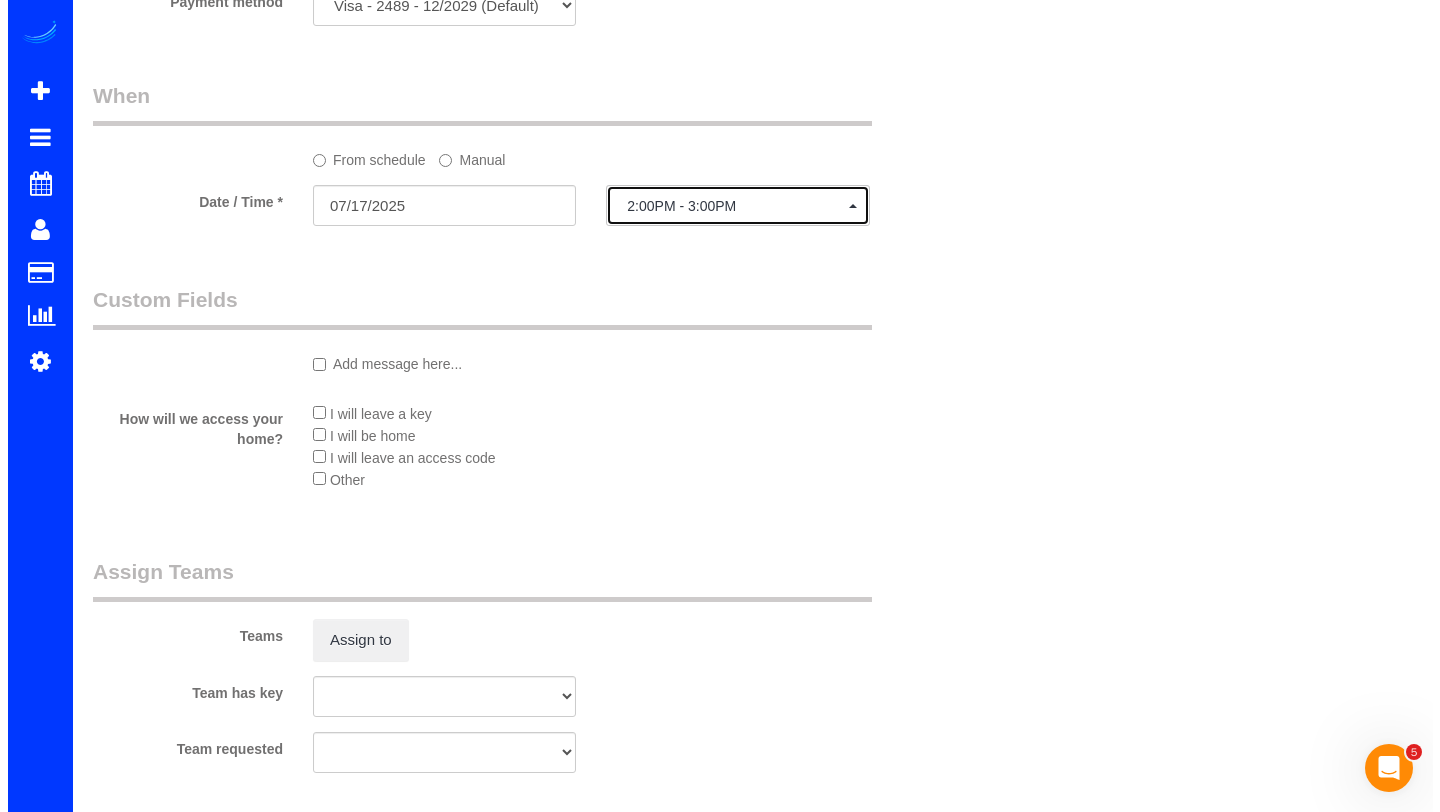 scroll, scrollTop: 2189, scrollLeft: 0, axis: vertical 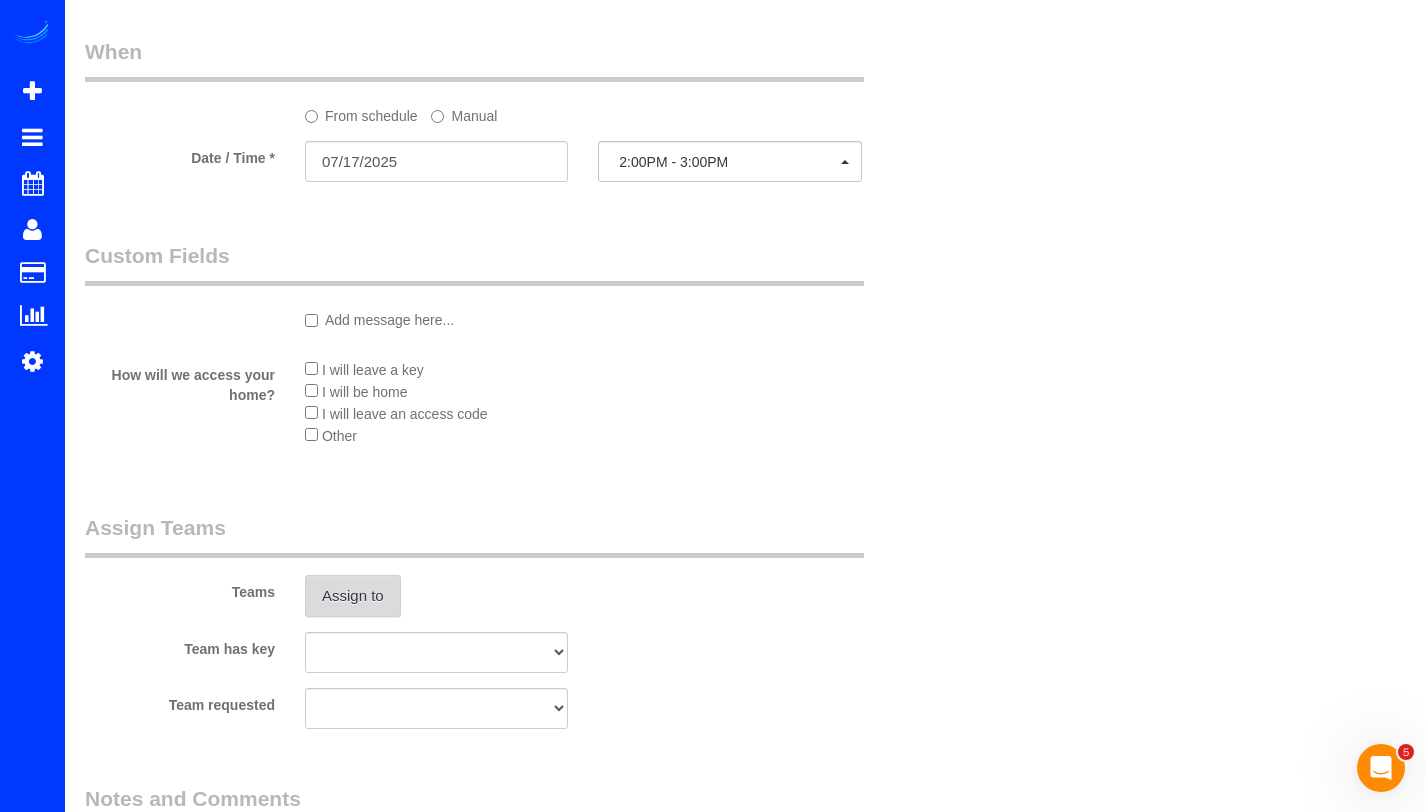 click on "Assign to" at bounding box center (353, 596) 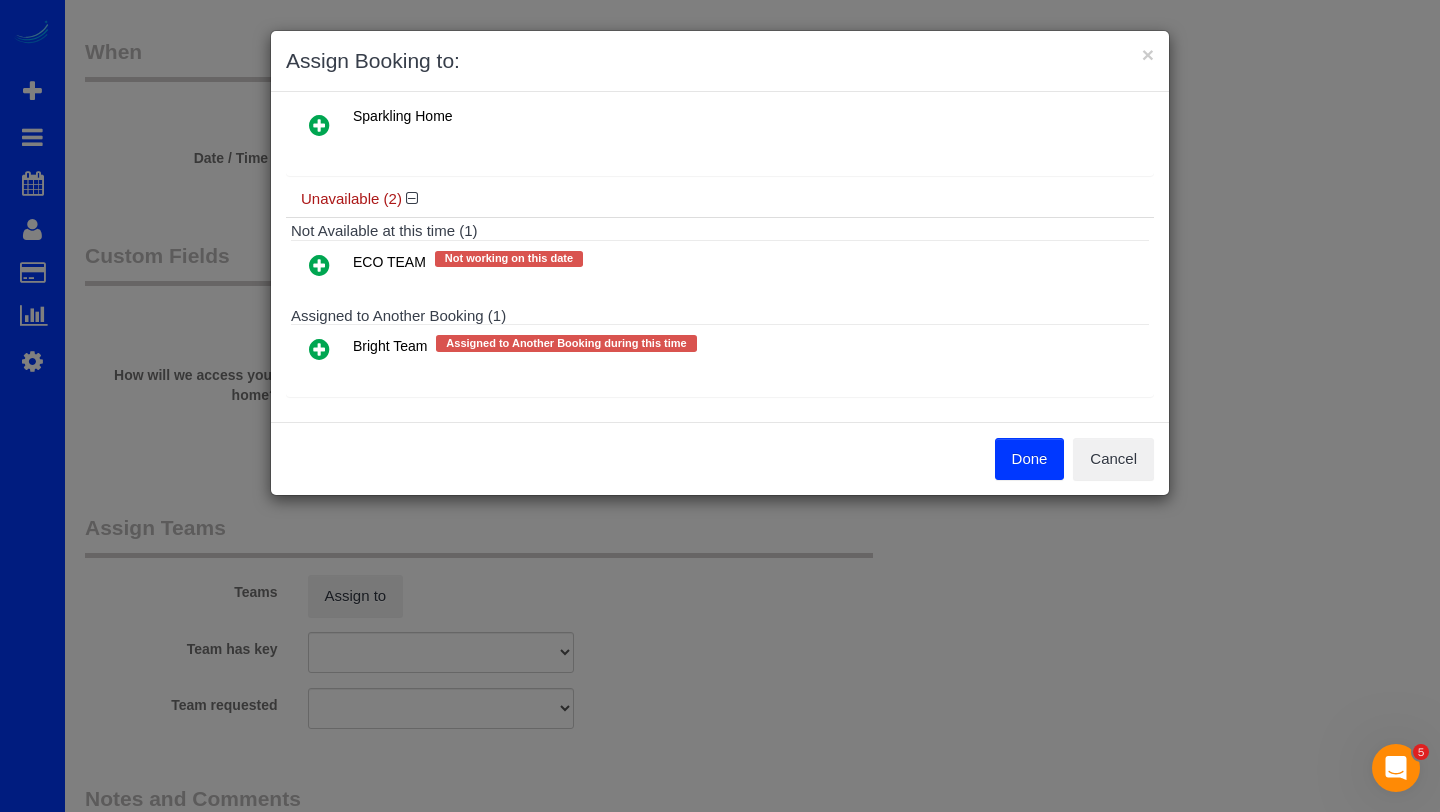 click at bounding box center [319, 349] 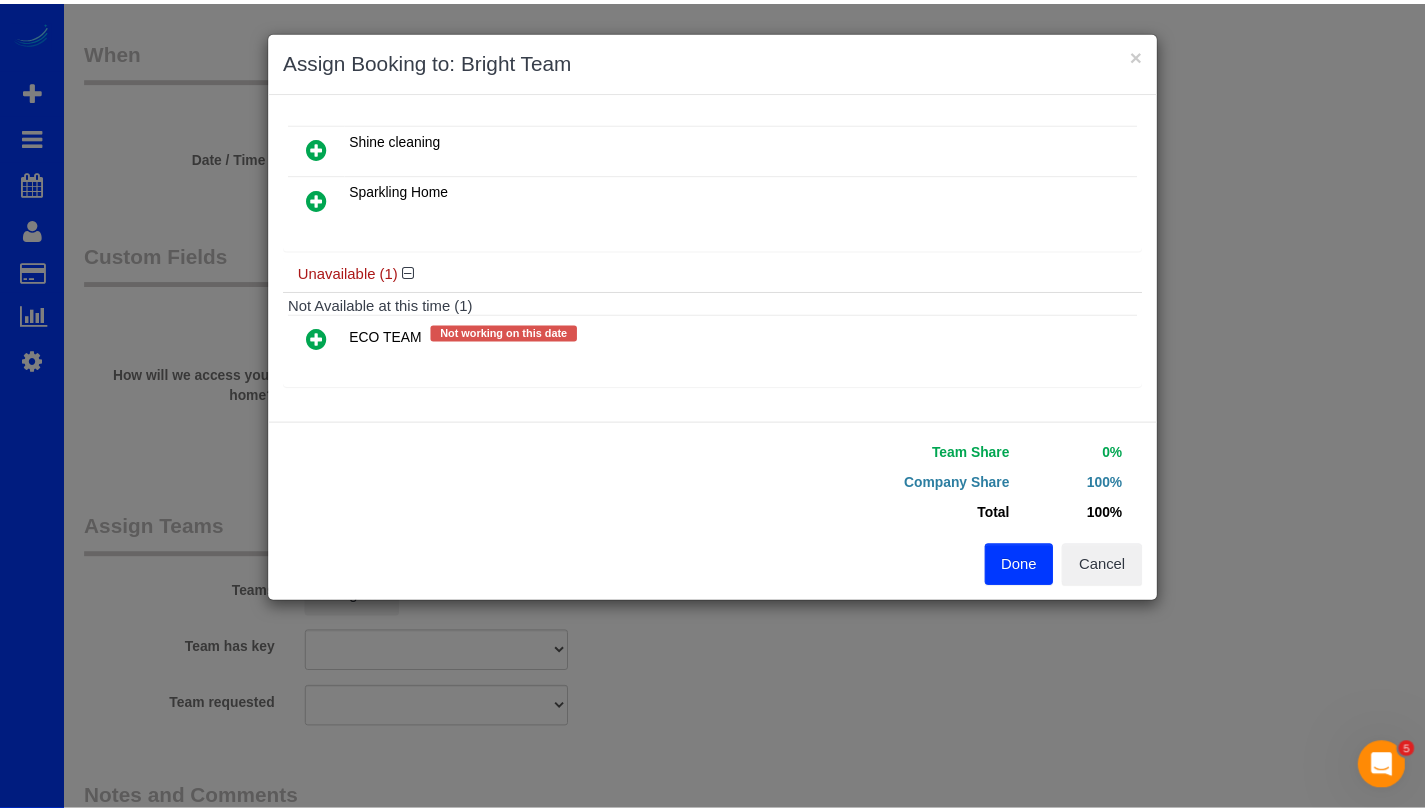 scroll, scrollTop: 285, scrollLeft: 0, axis: vertical 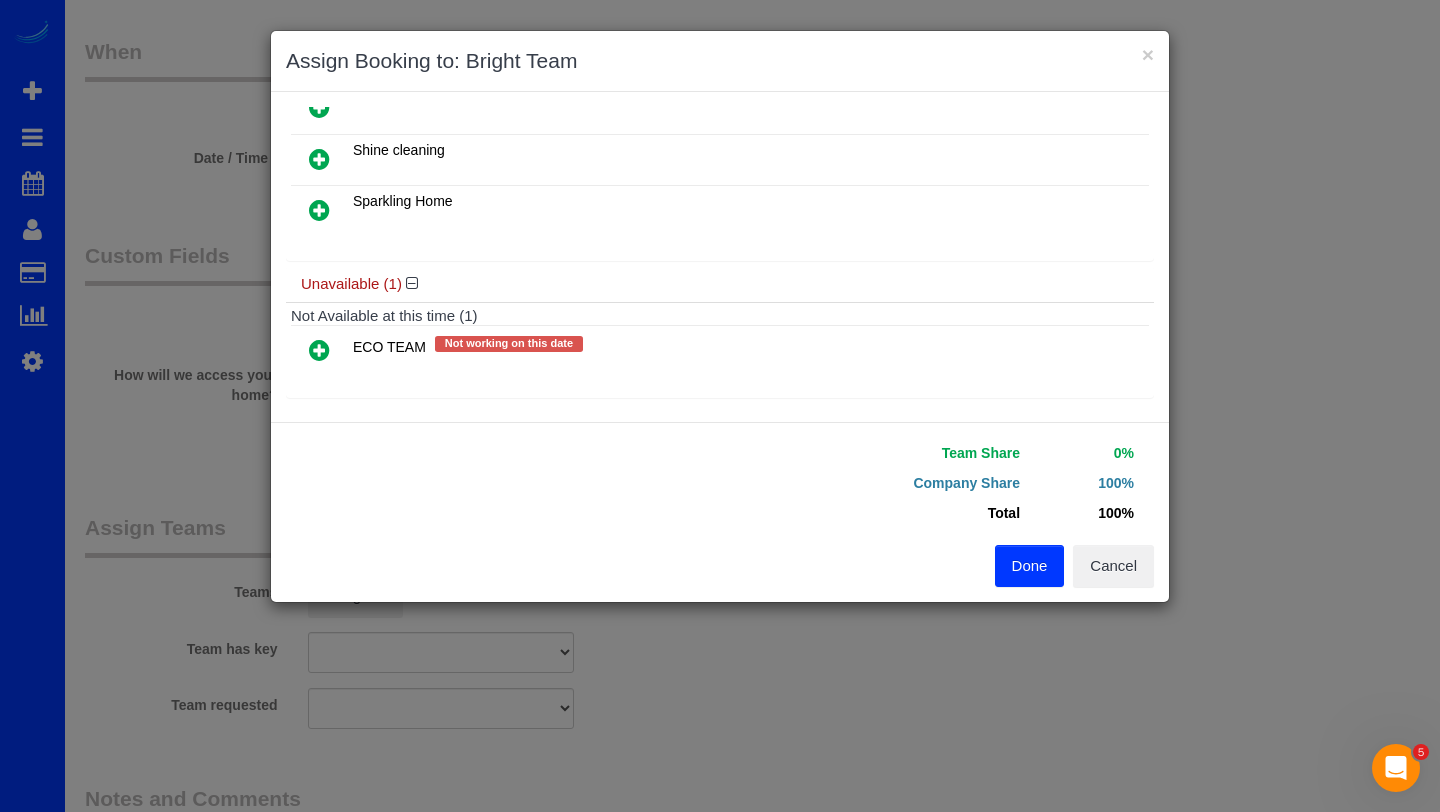 click on "Done" at bounding box center (1030, 566) 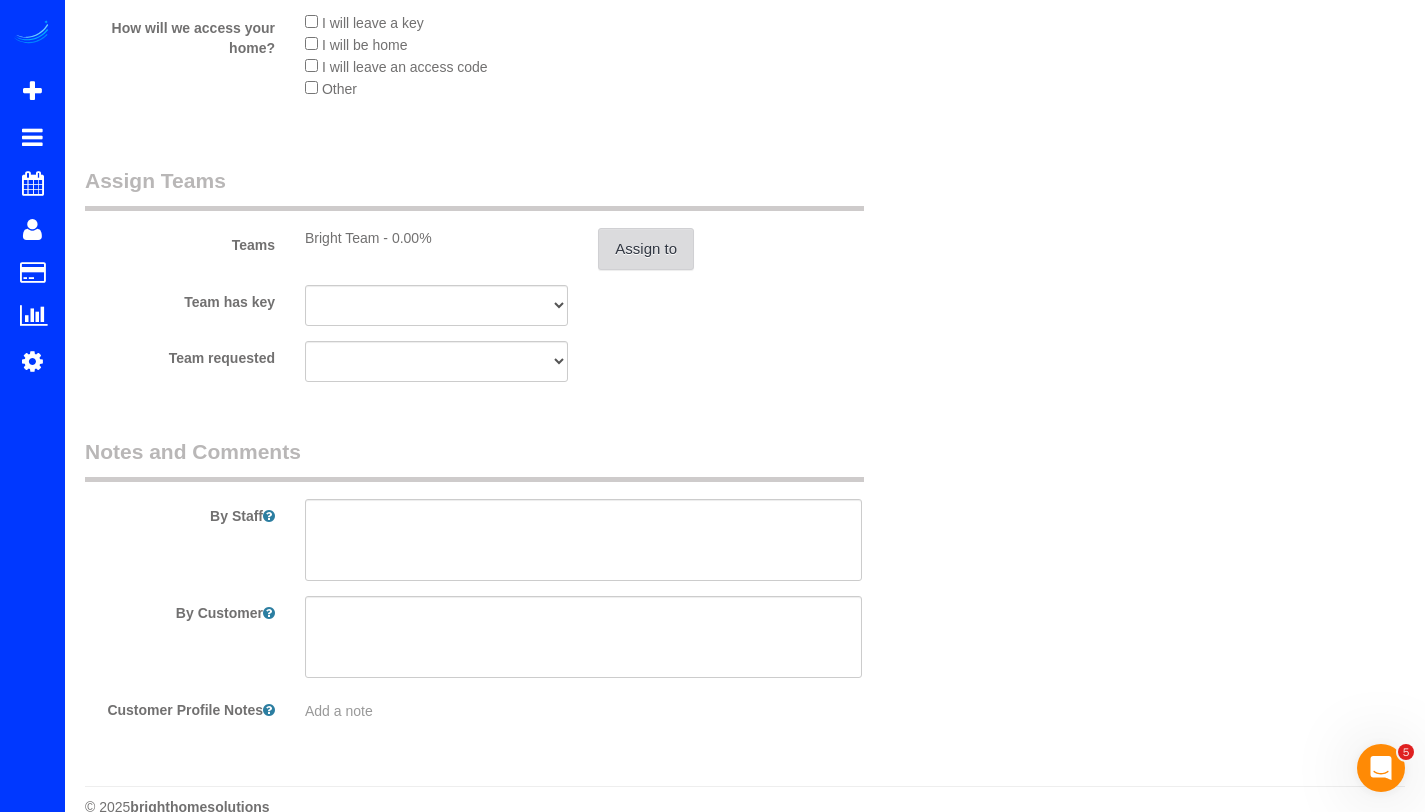 scroll, scrollTop: 2569, scrollLeft: 0, axis: vertical 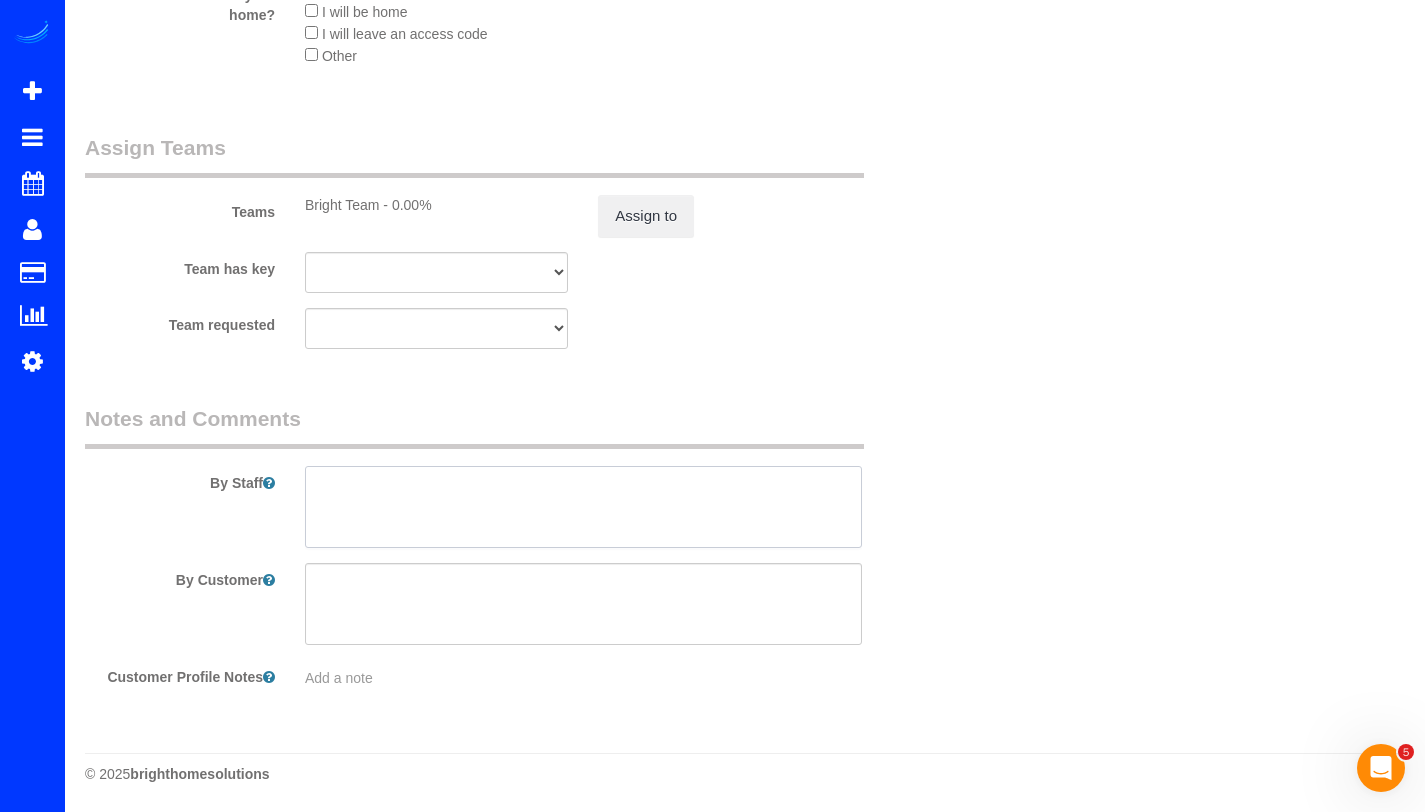 click at bounding box center [583, 507] 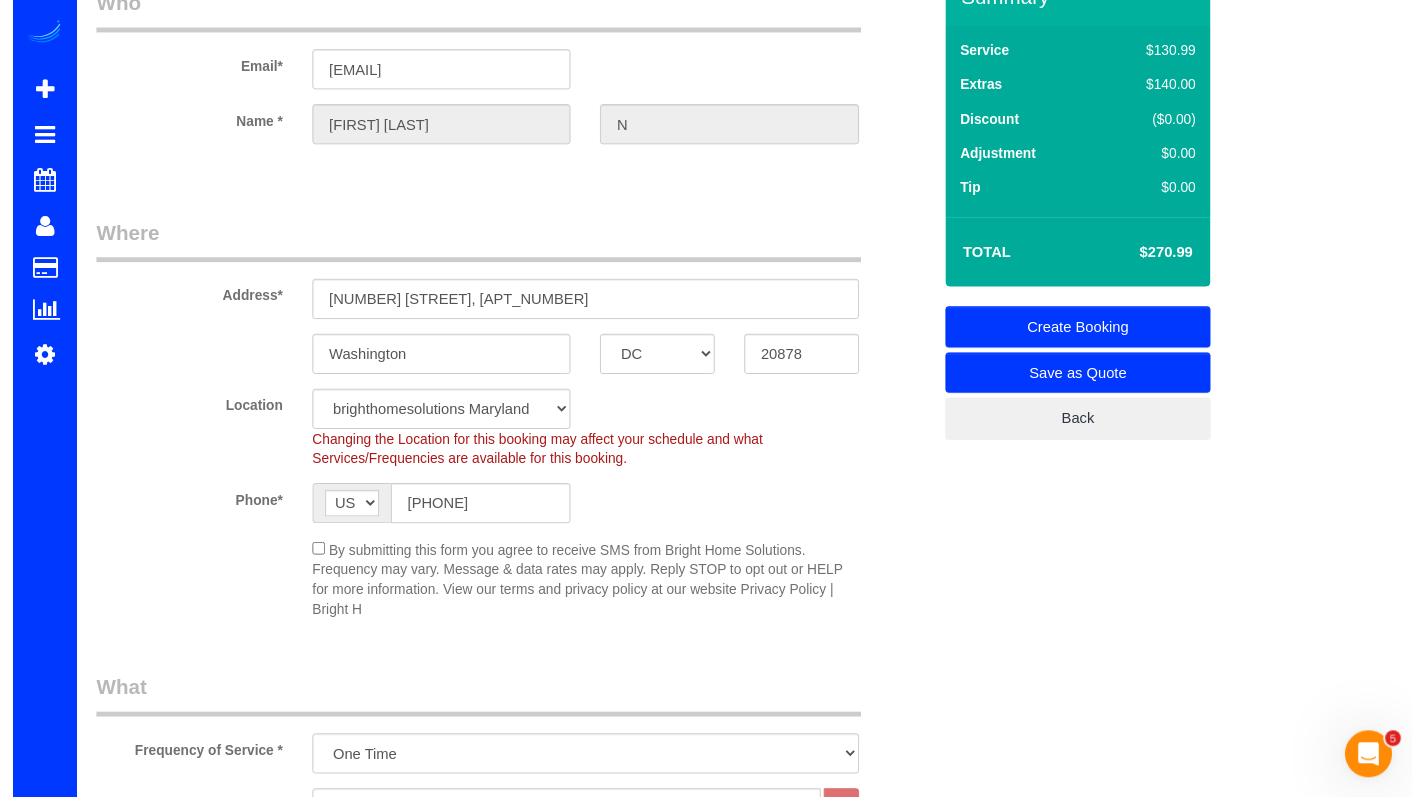 scroll, scrollTop: 0, scrollLeft: 0, axis: both 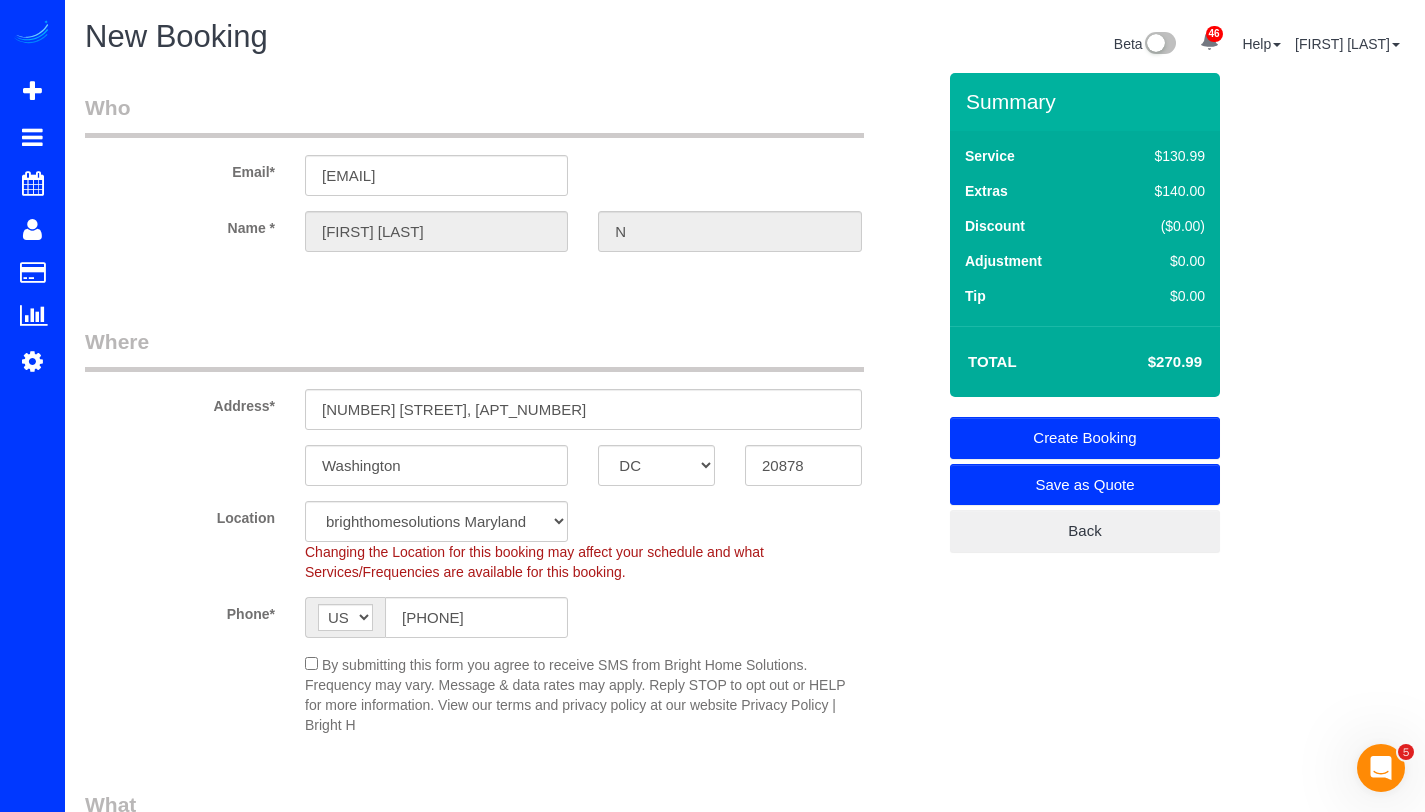 type on "arrival between 2-4 pm. Call 1 hour in advance." 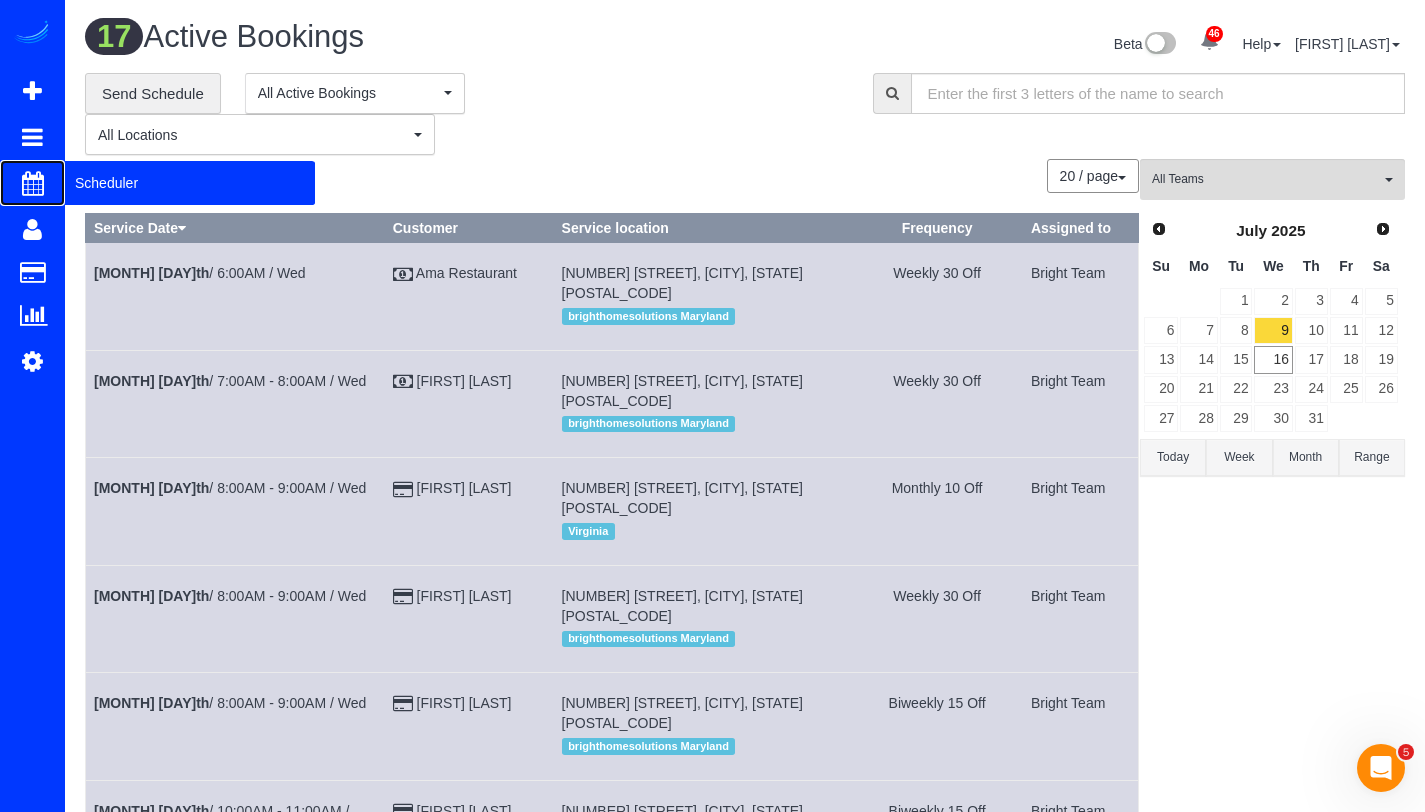 click on "Scheduler" at bounding box center [190, 183] 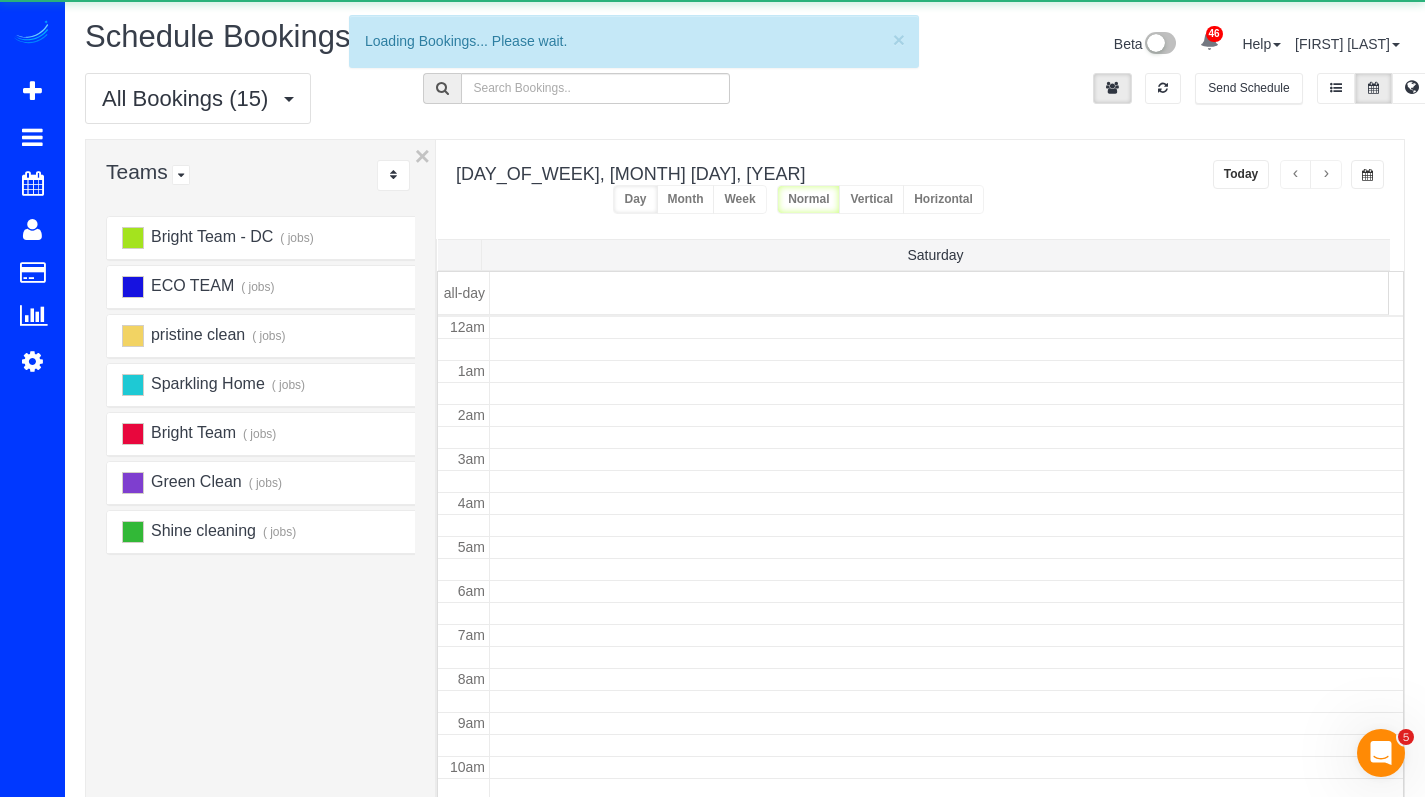 scroll, scrollTop: 265, scrollLeft: 0, axis: vertical 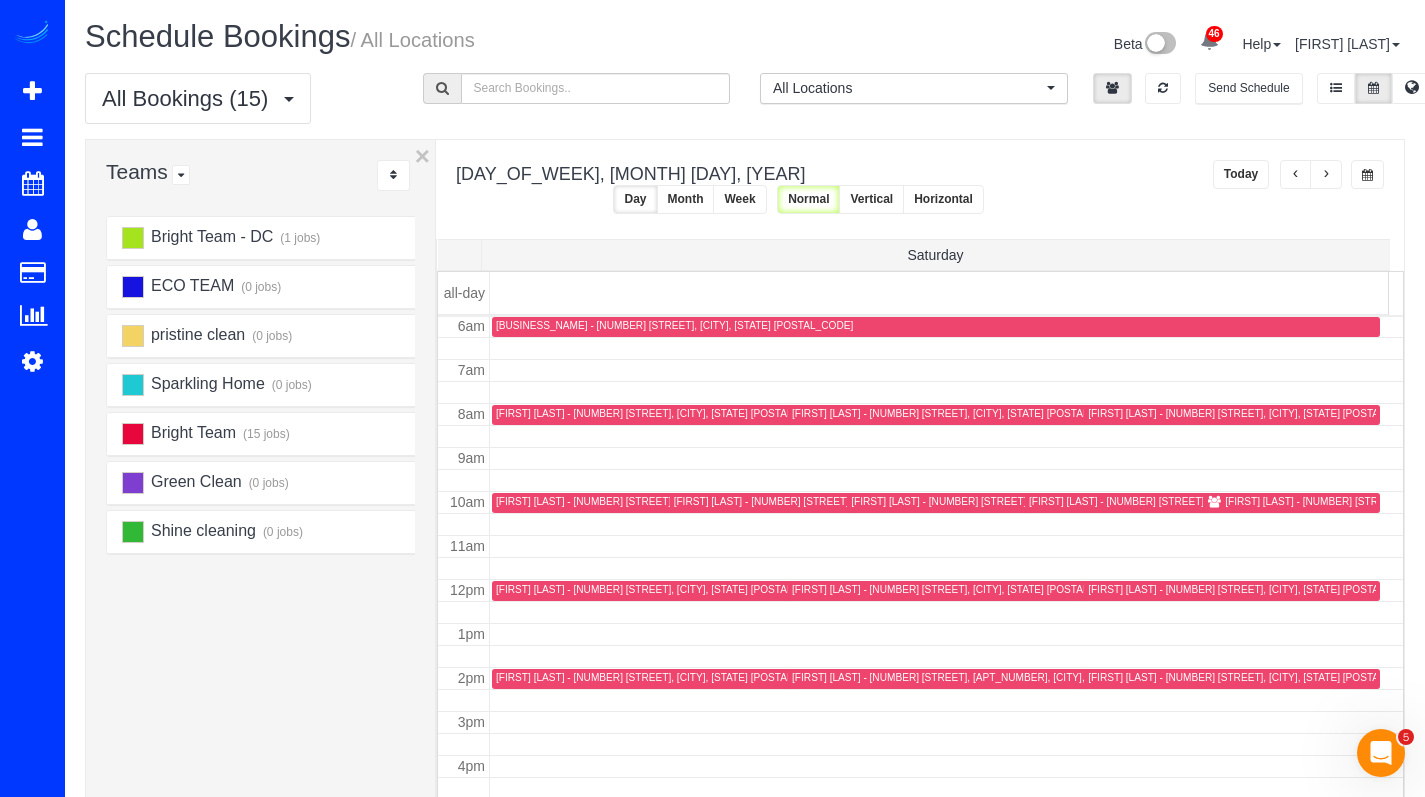 click on "Today" at bounding box center (1241, 174) 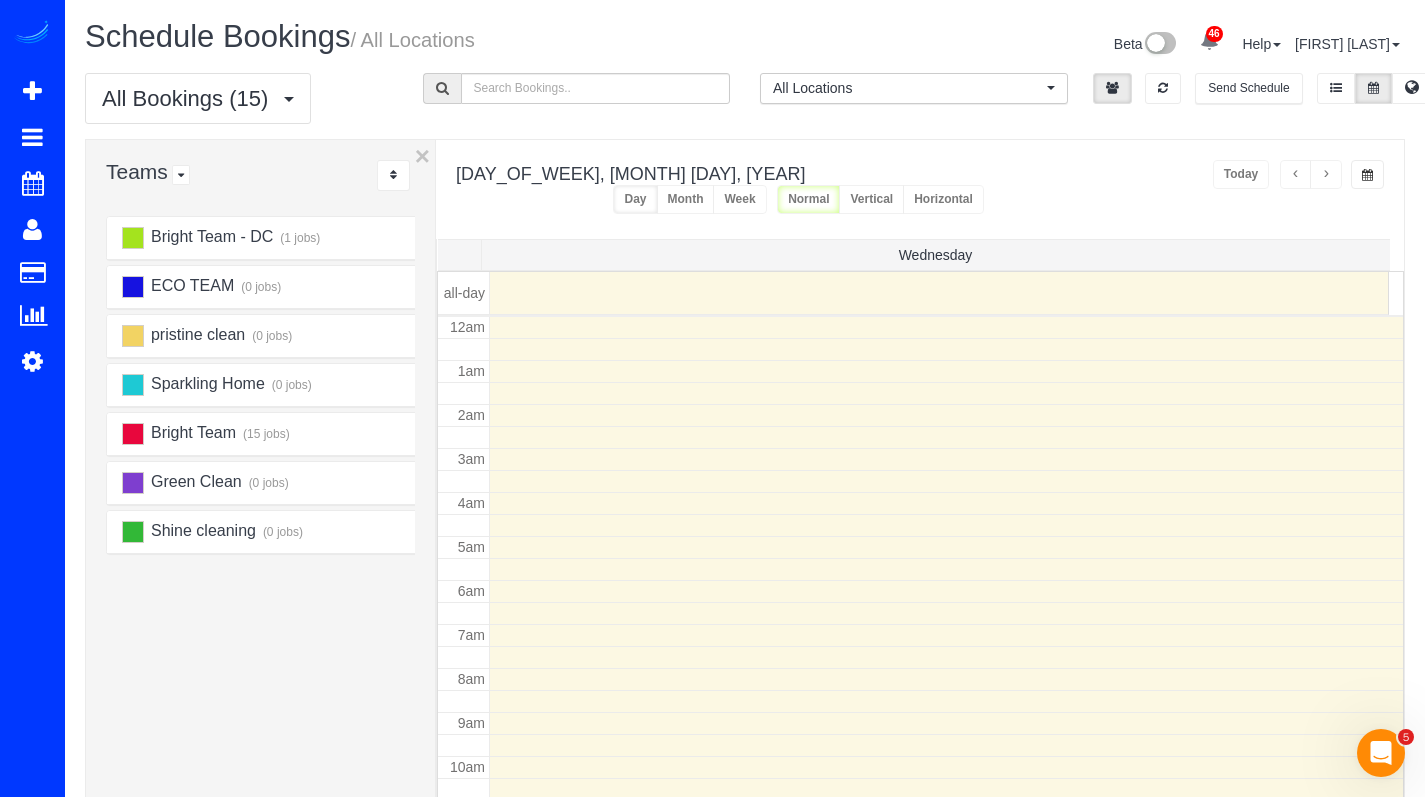scroll, scrollTop: 265, scrollLeft: 0, axis: vertical 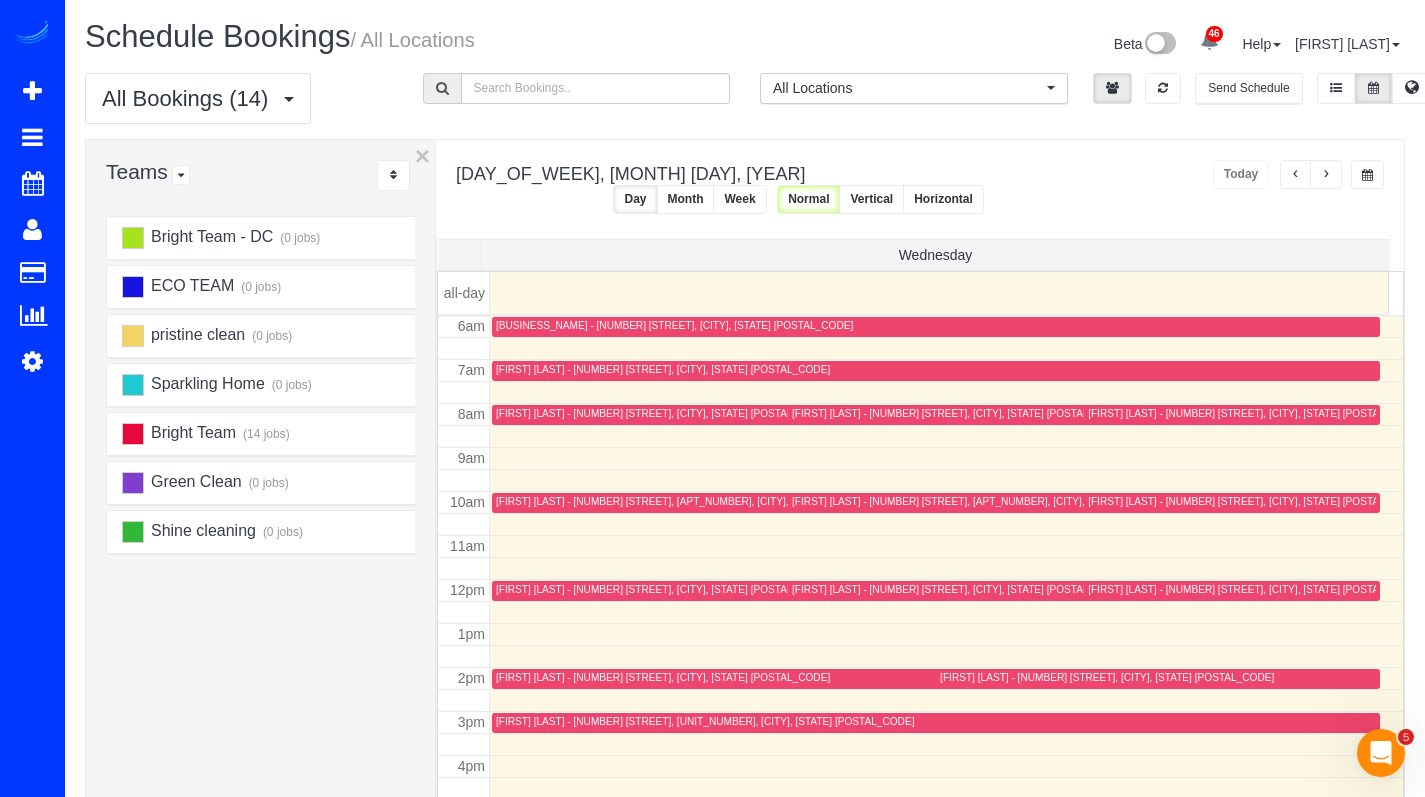 click at bounding box center (1326, 174) 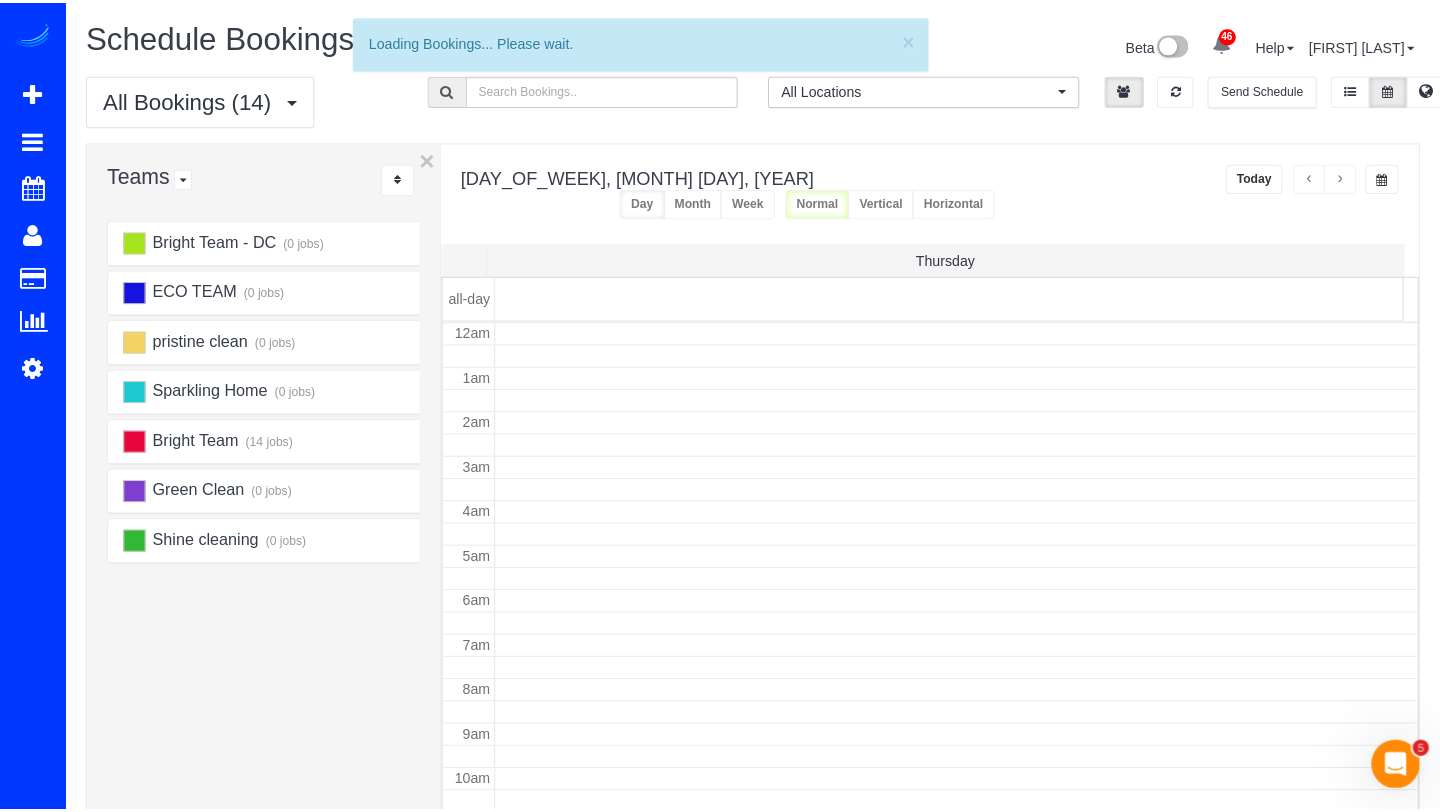 scroll, scrollTop: 265, scrollLeft: 0, axis: vertical 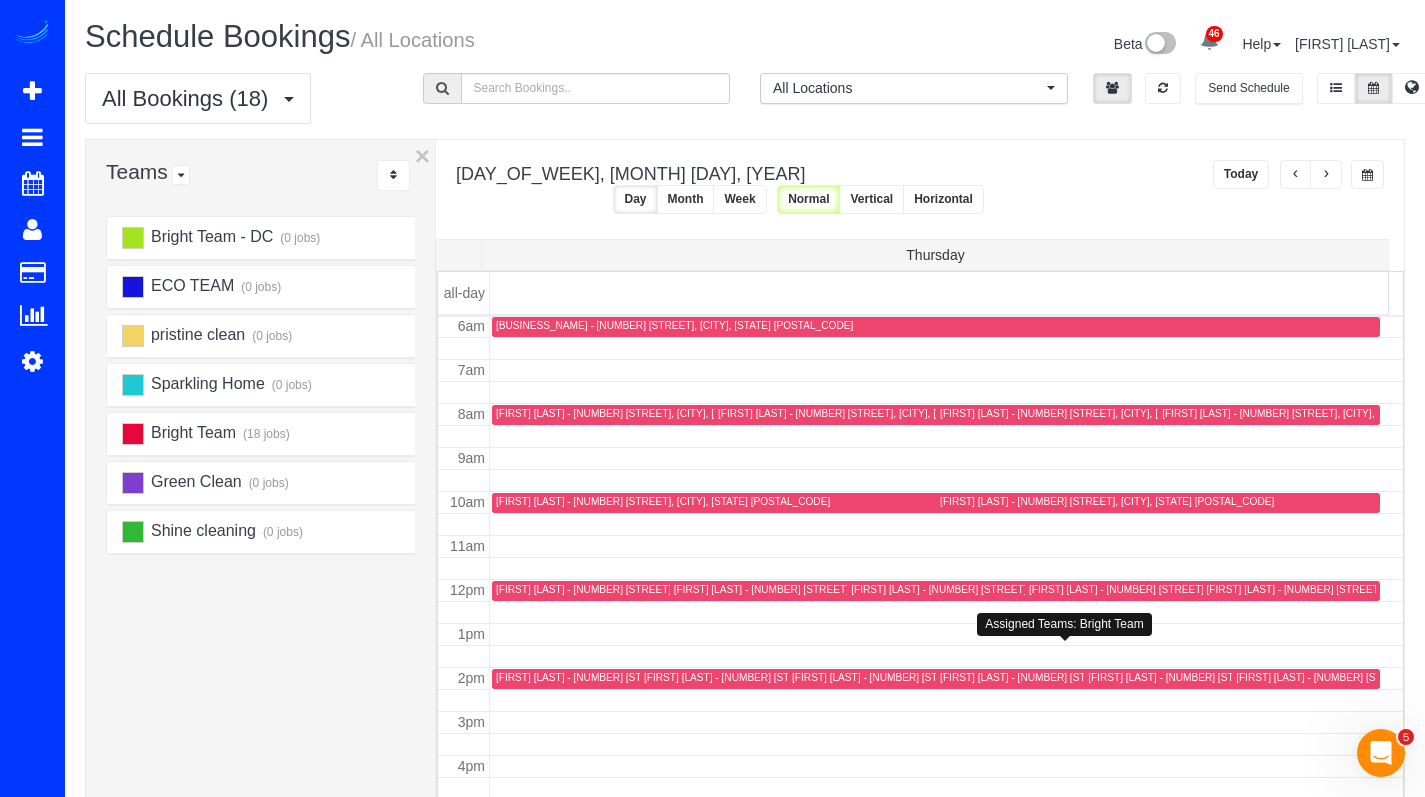 click on "Marie Claire N - 2475 Virginia Ave Nw, 917, Washington, DC 20878" at bounding box center [1295, 677] 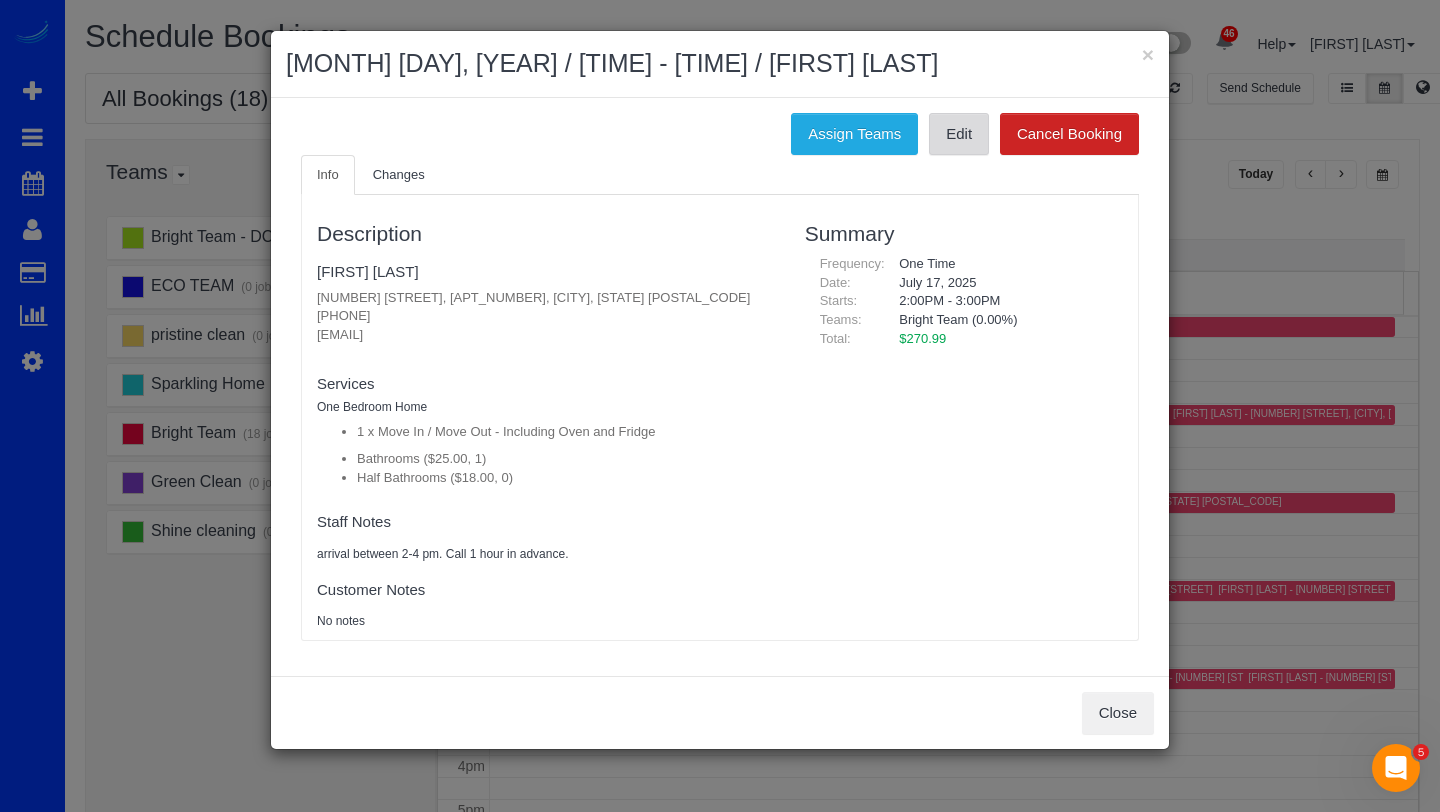 click on "Edit" at bounding box center [959, 134] 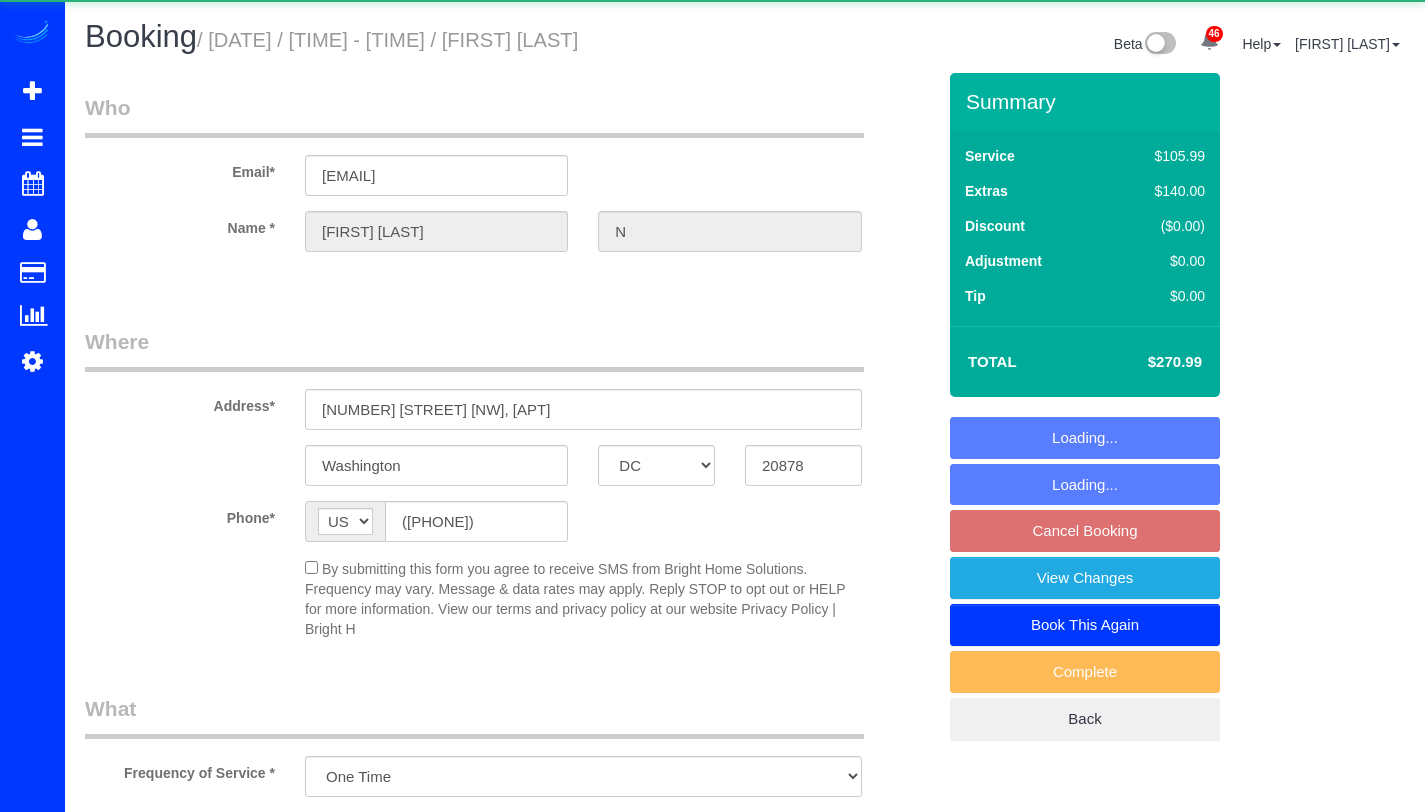 select on "DC" 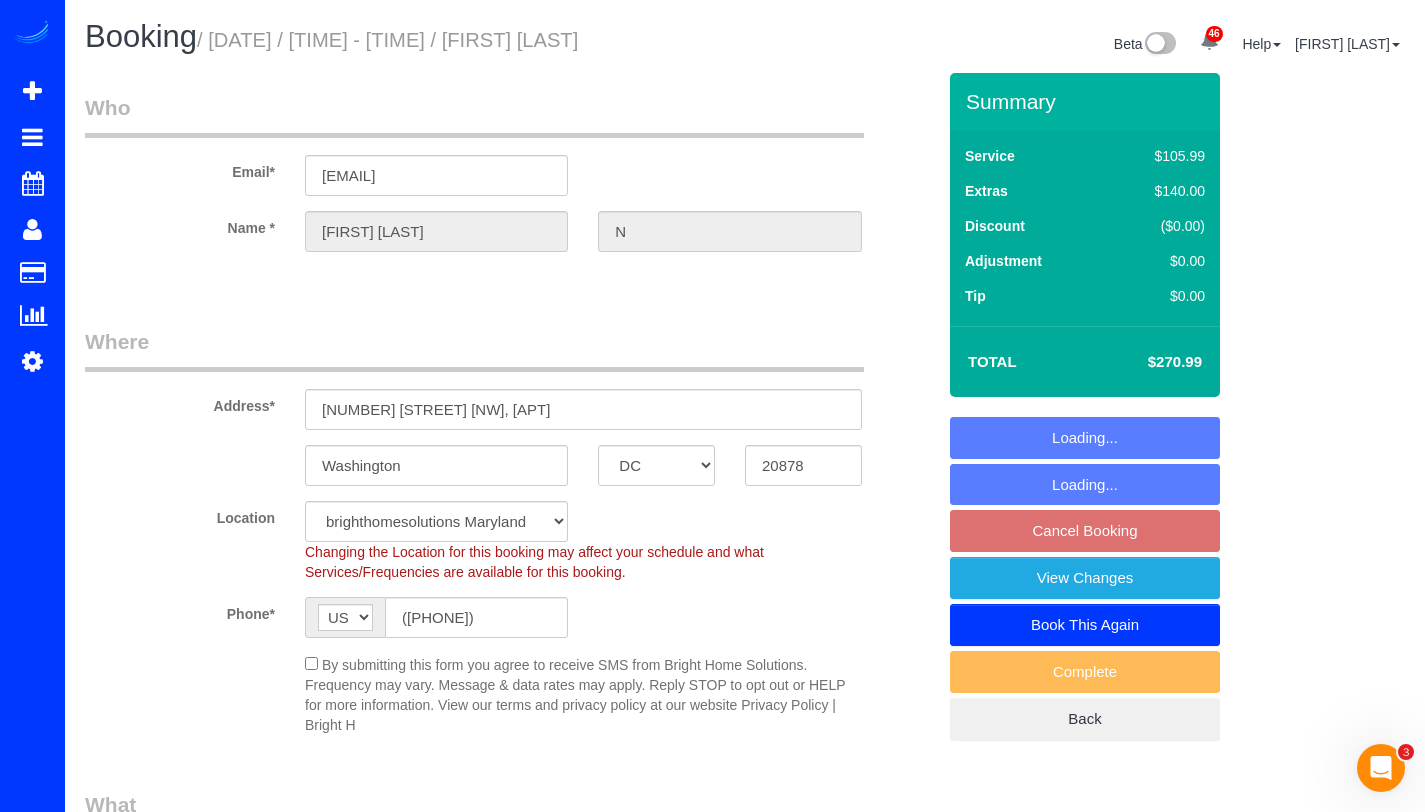 scroll, scrollTop: 0, scrollLeft: 0, axis: both 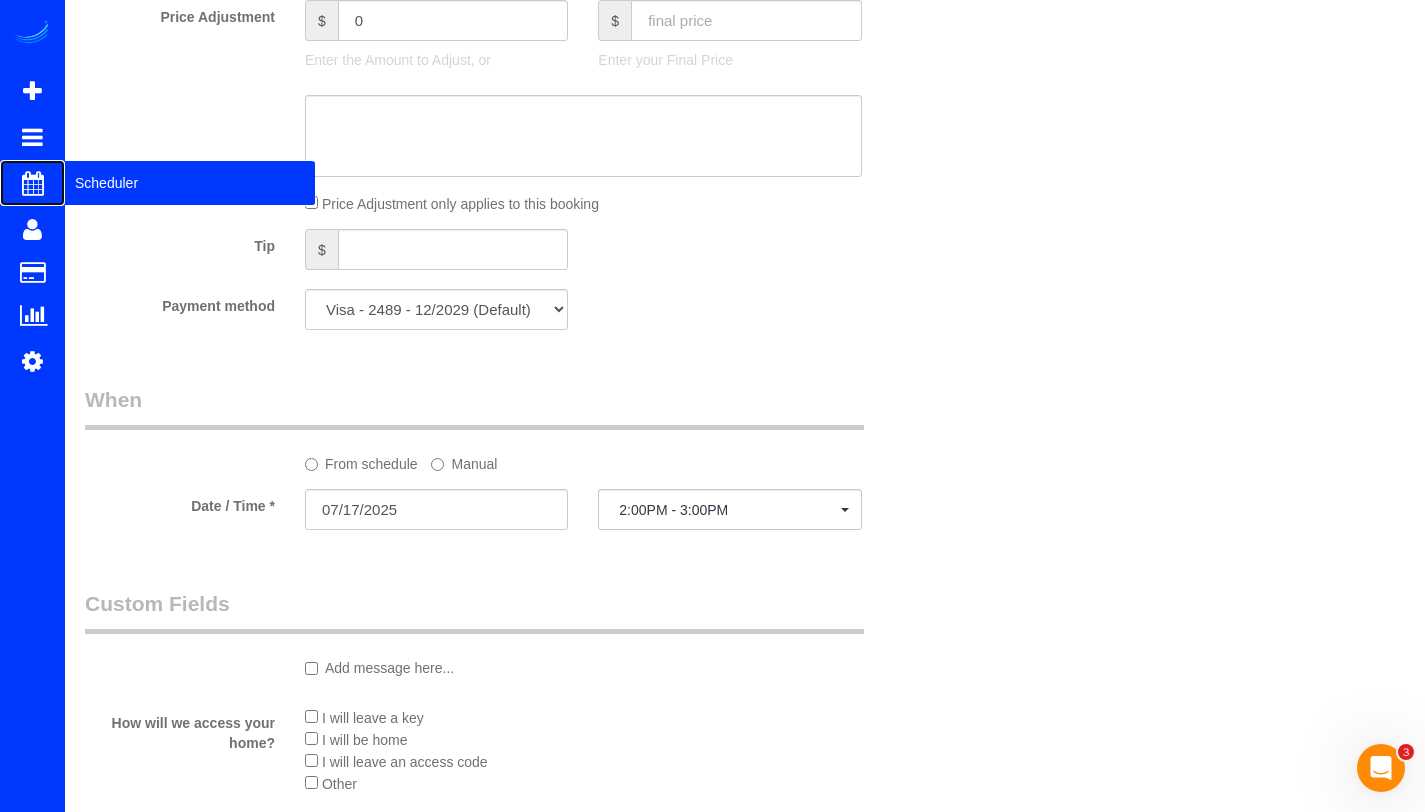 click on "Scheduler" at bounding box center (190, 183) 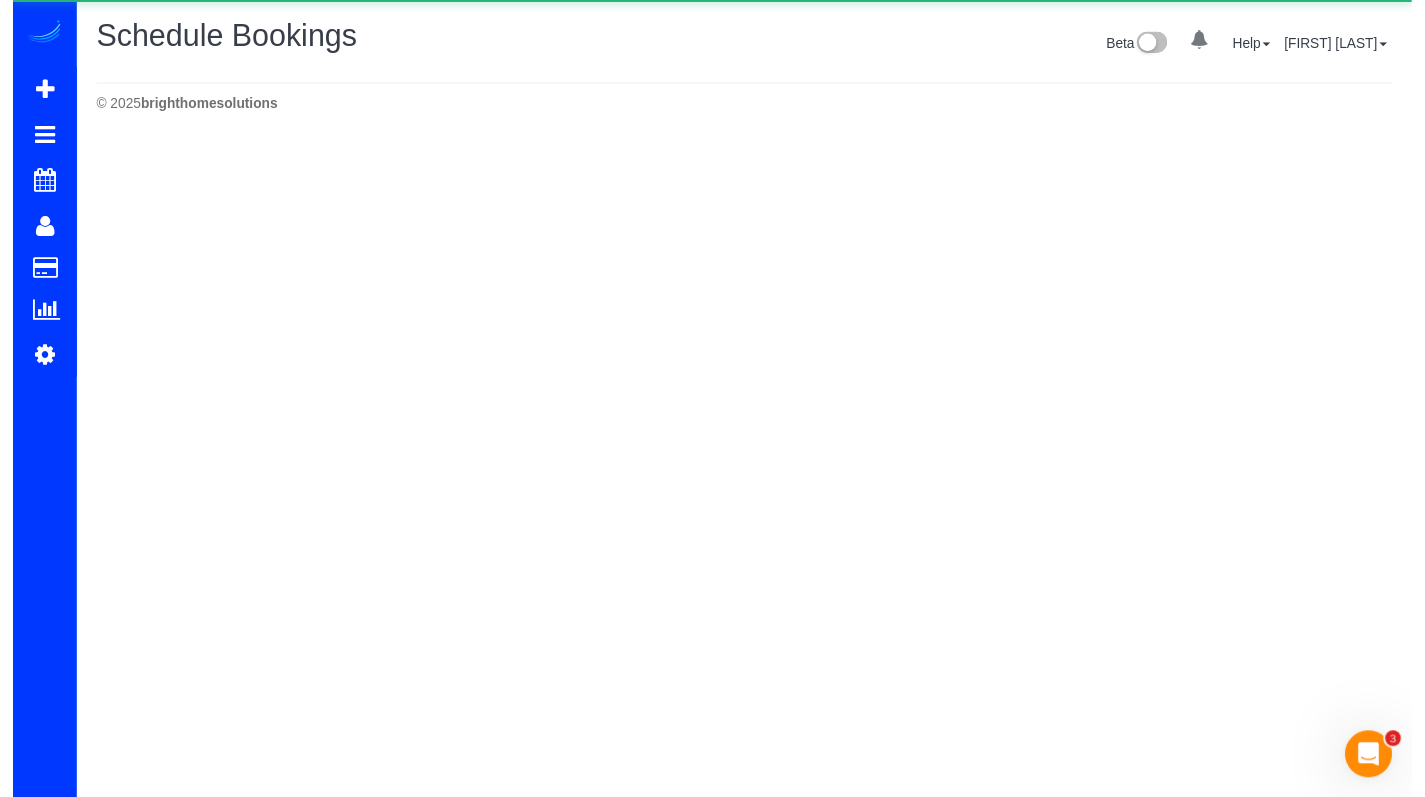 scroll, scrollTop: 0, scrollLeft: 0, axis: both 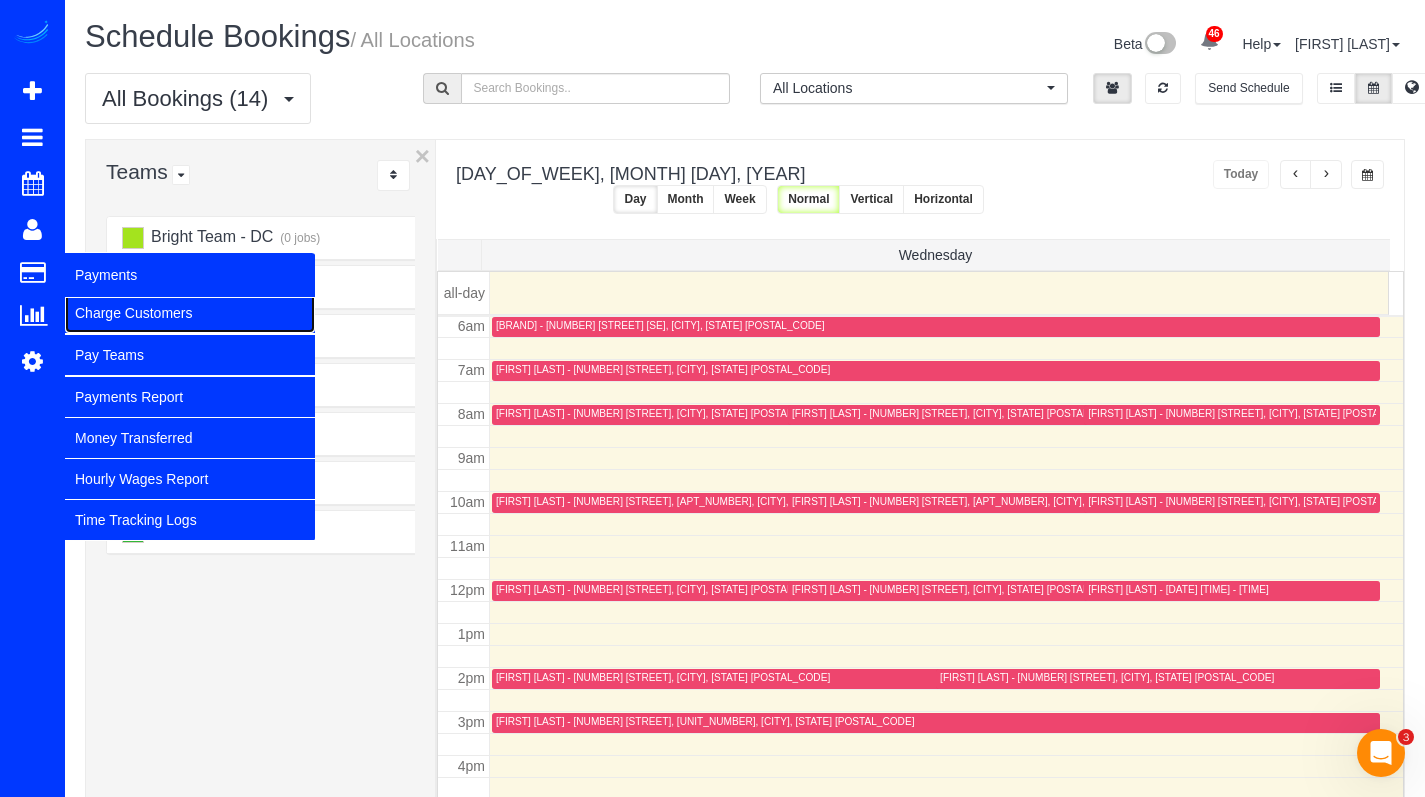 click on "Charge Customers" at bounding box center [190, 313] 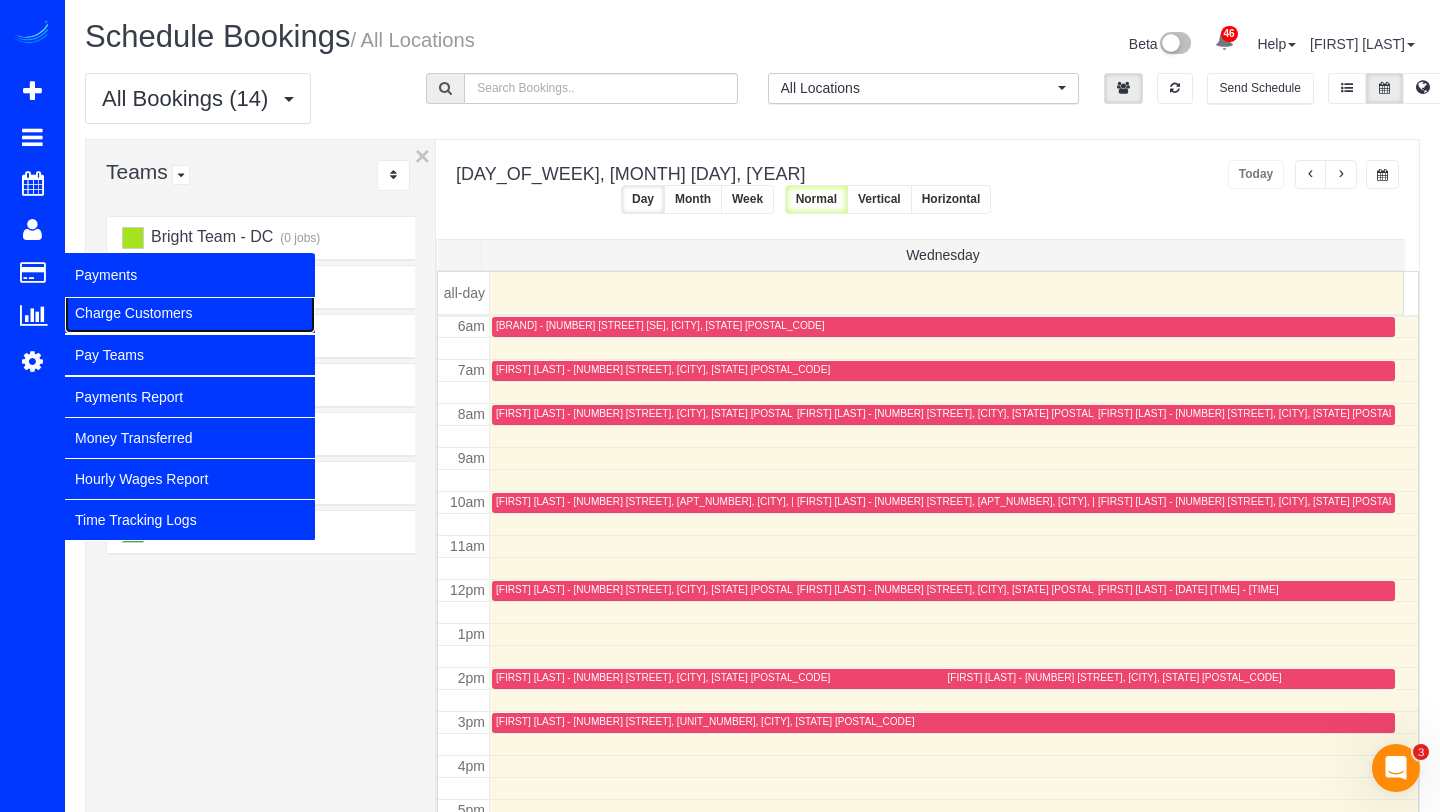 select 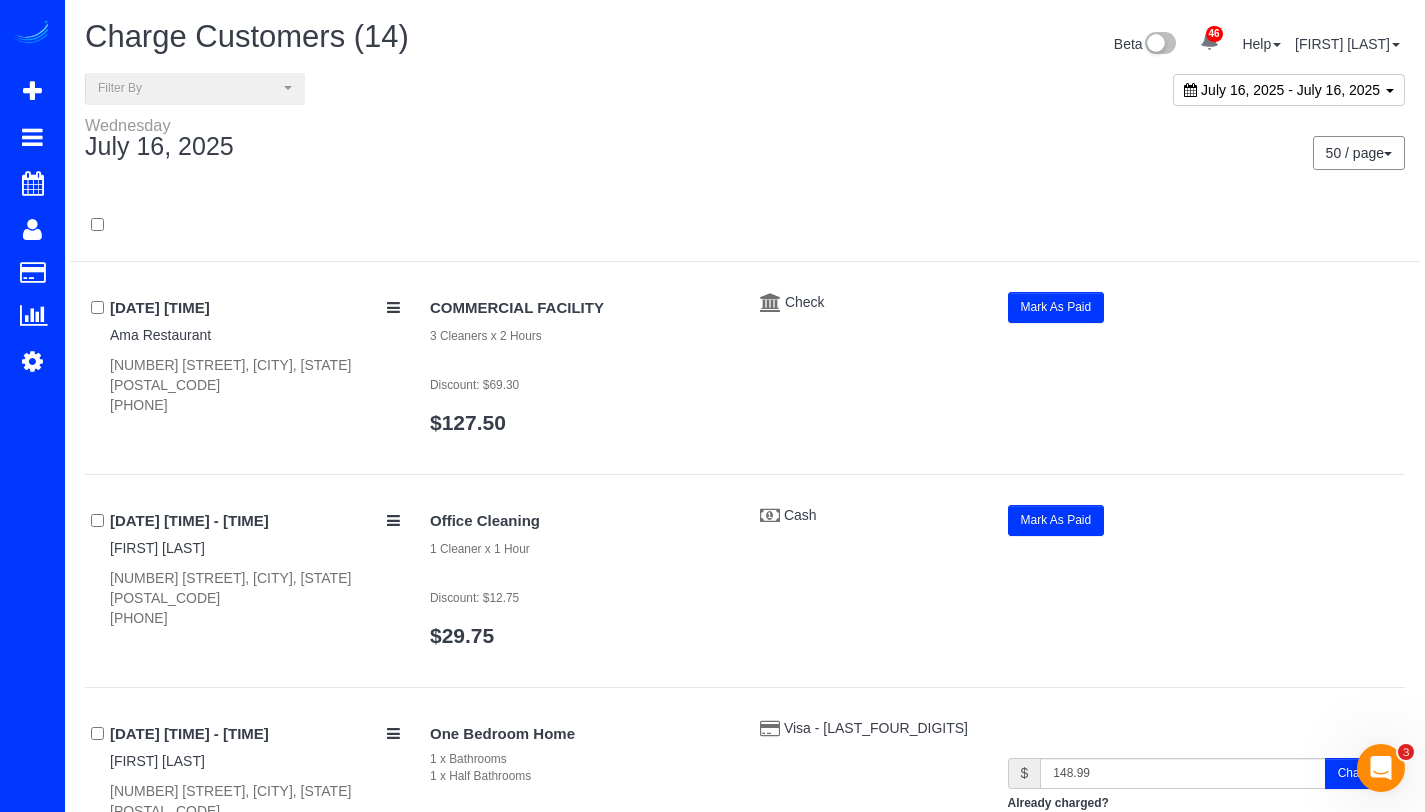 click on "July 16, 2025 - July 16, 2025" at bounding box center (1289, 90) 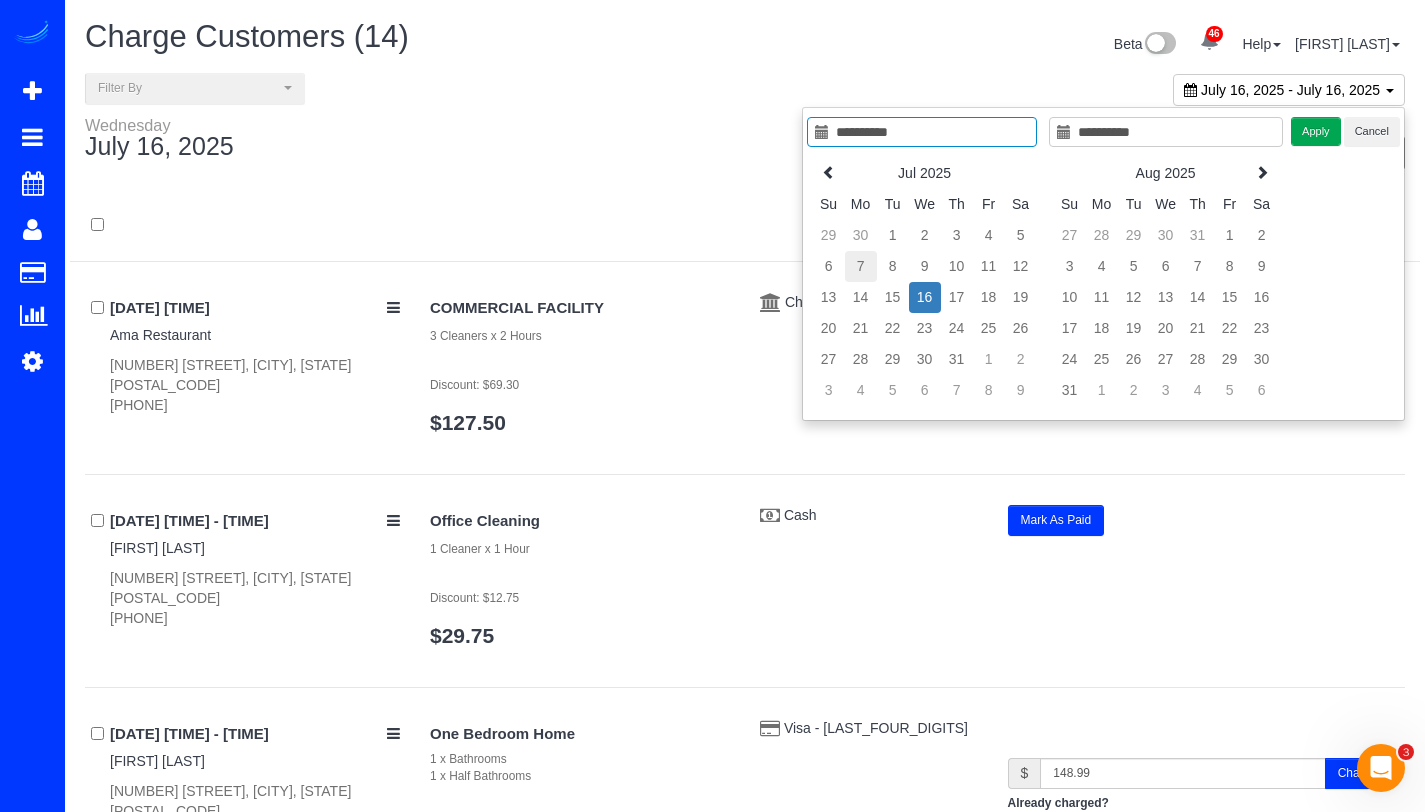 type on "**********" 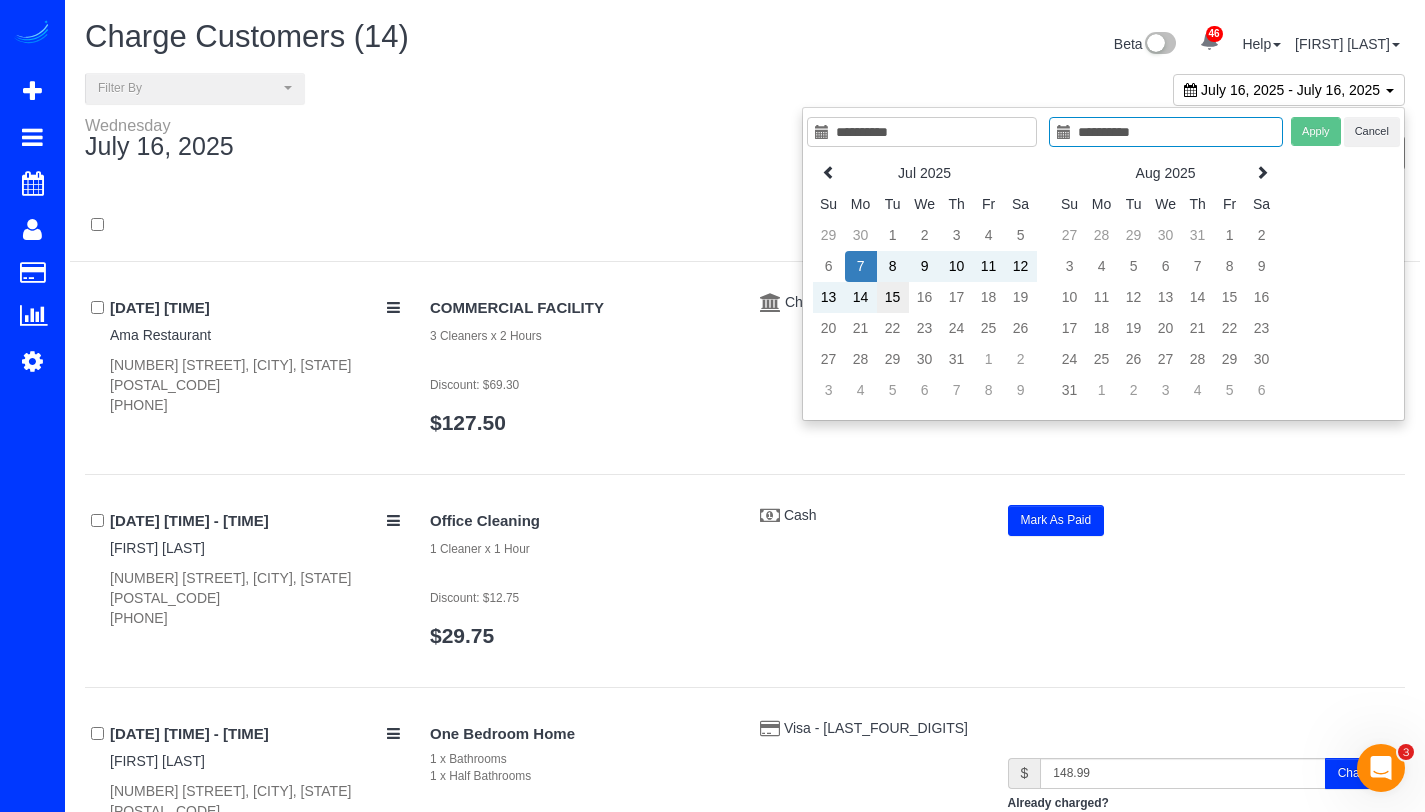 type on "**********" 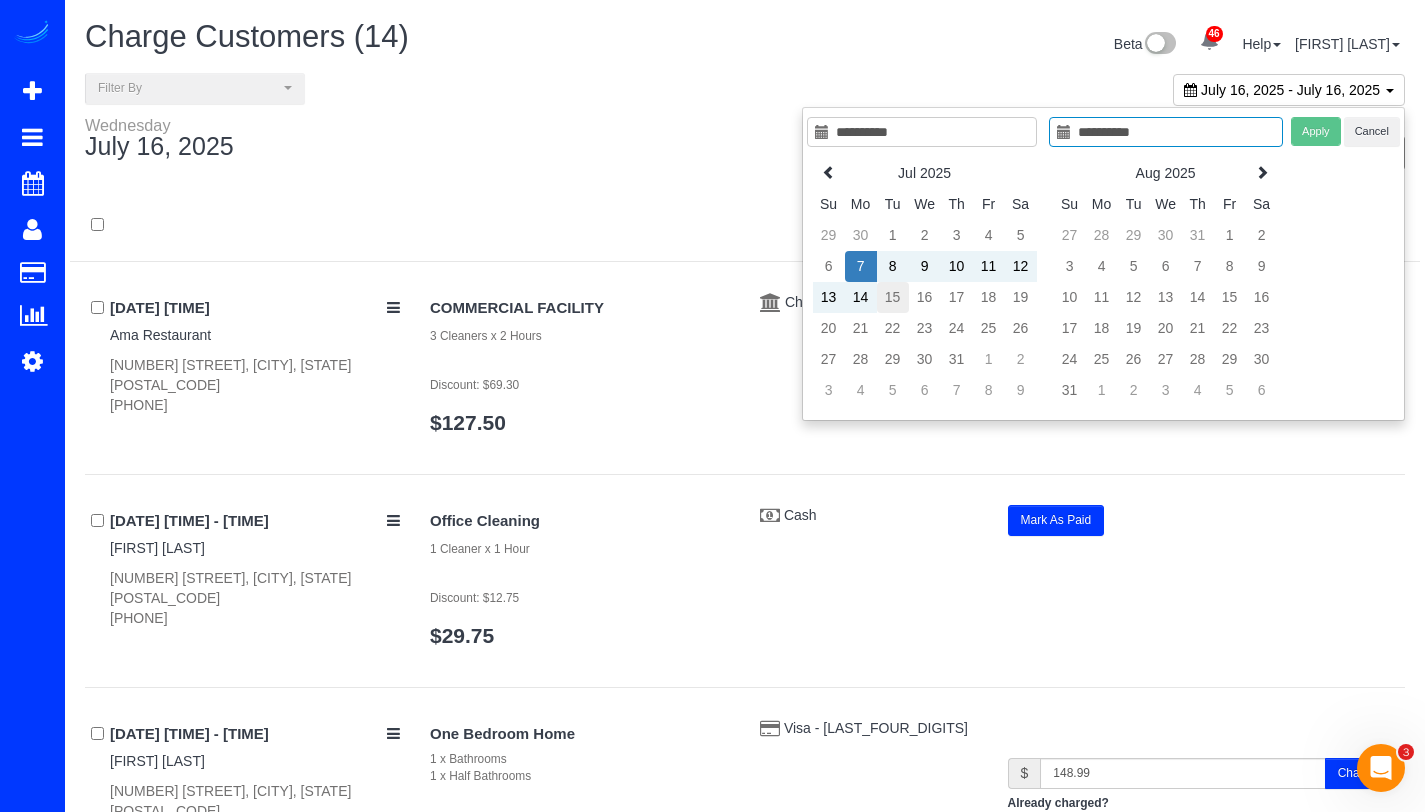 click on "15" at bounding box center [893, 297] 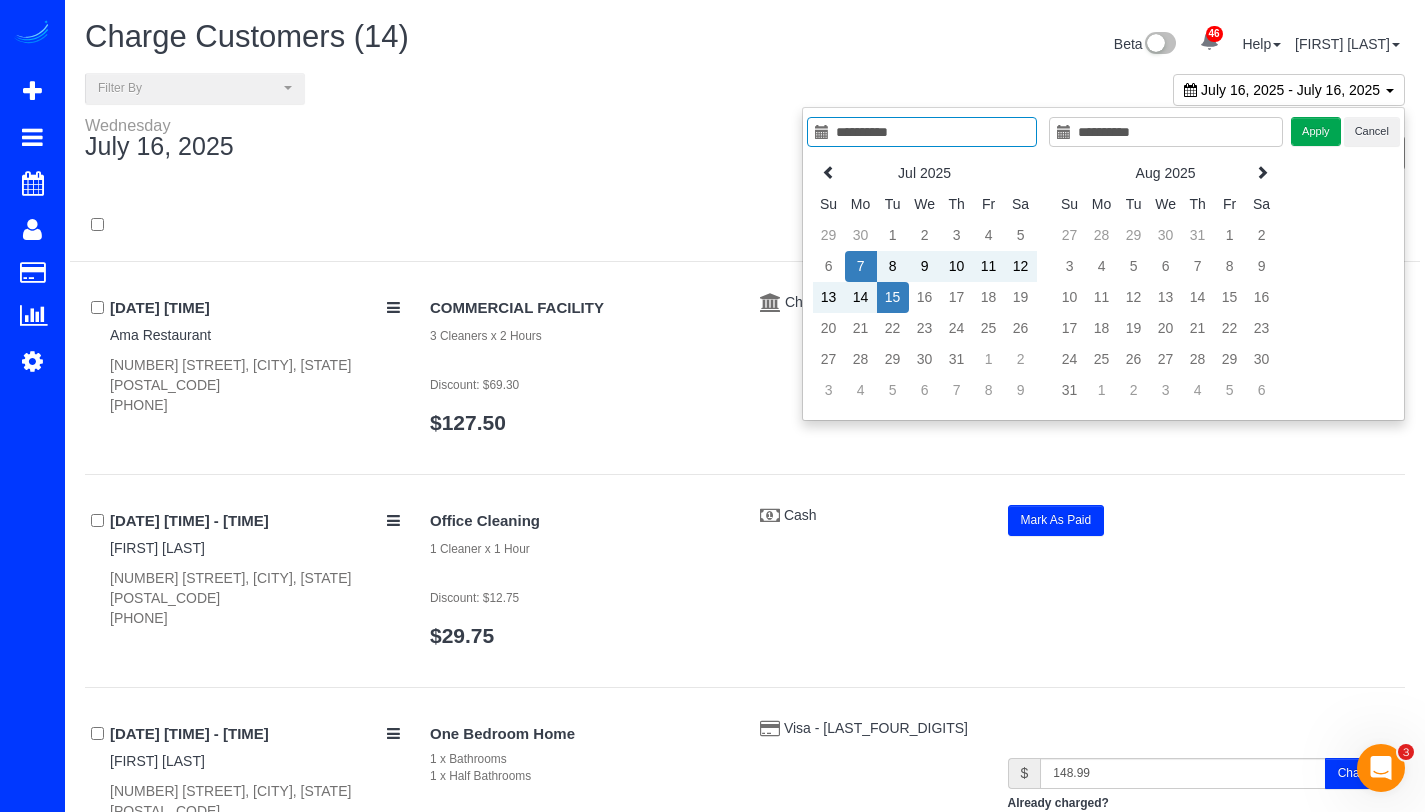 type on "**********" 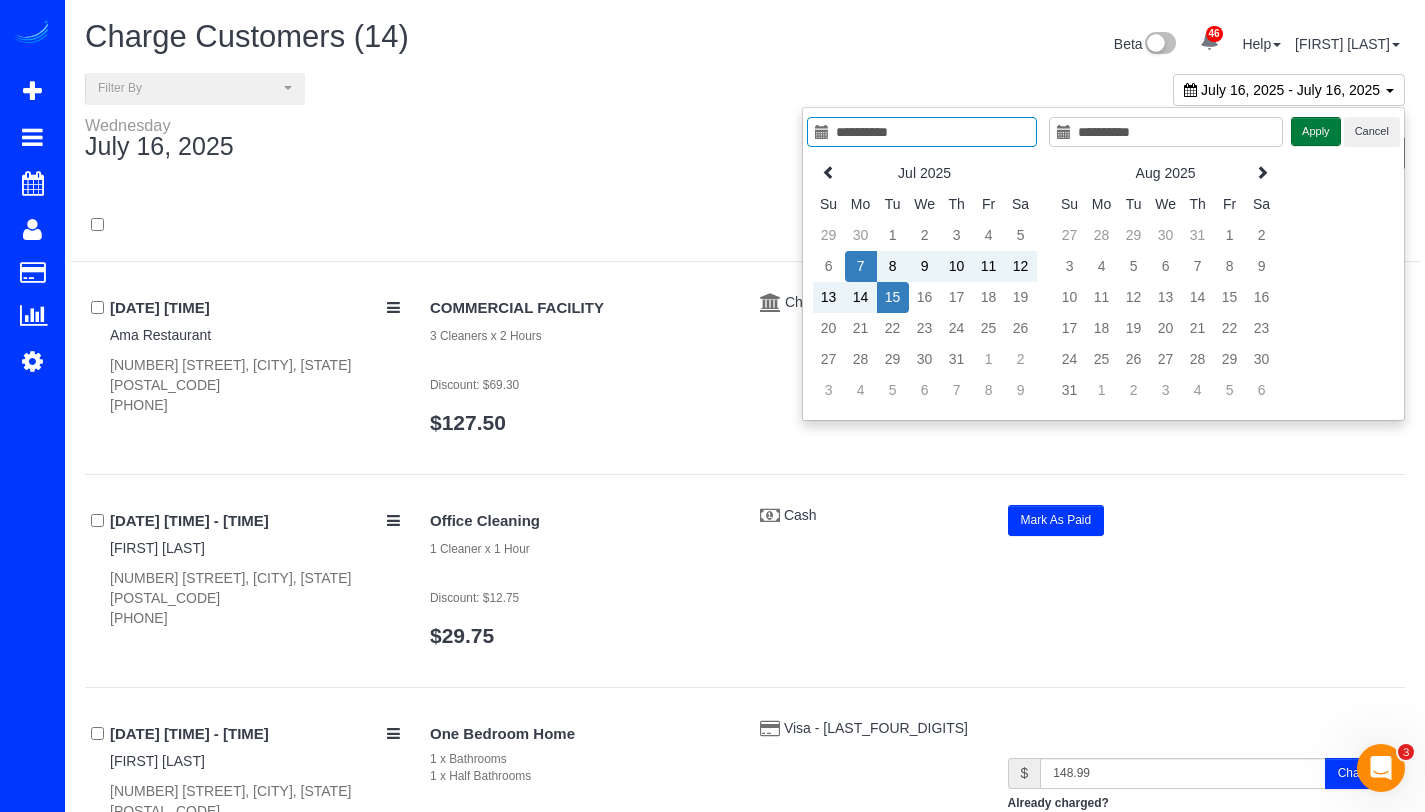 click on "Apply" at bounding box center (1316, 131) 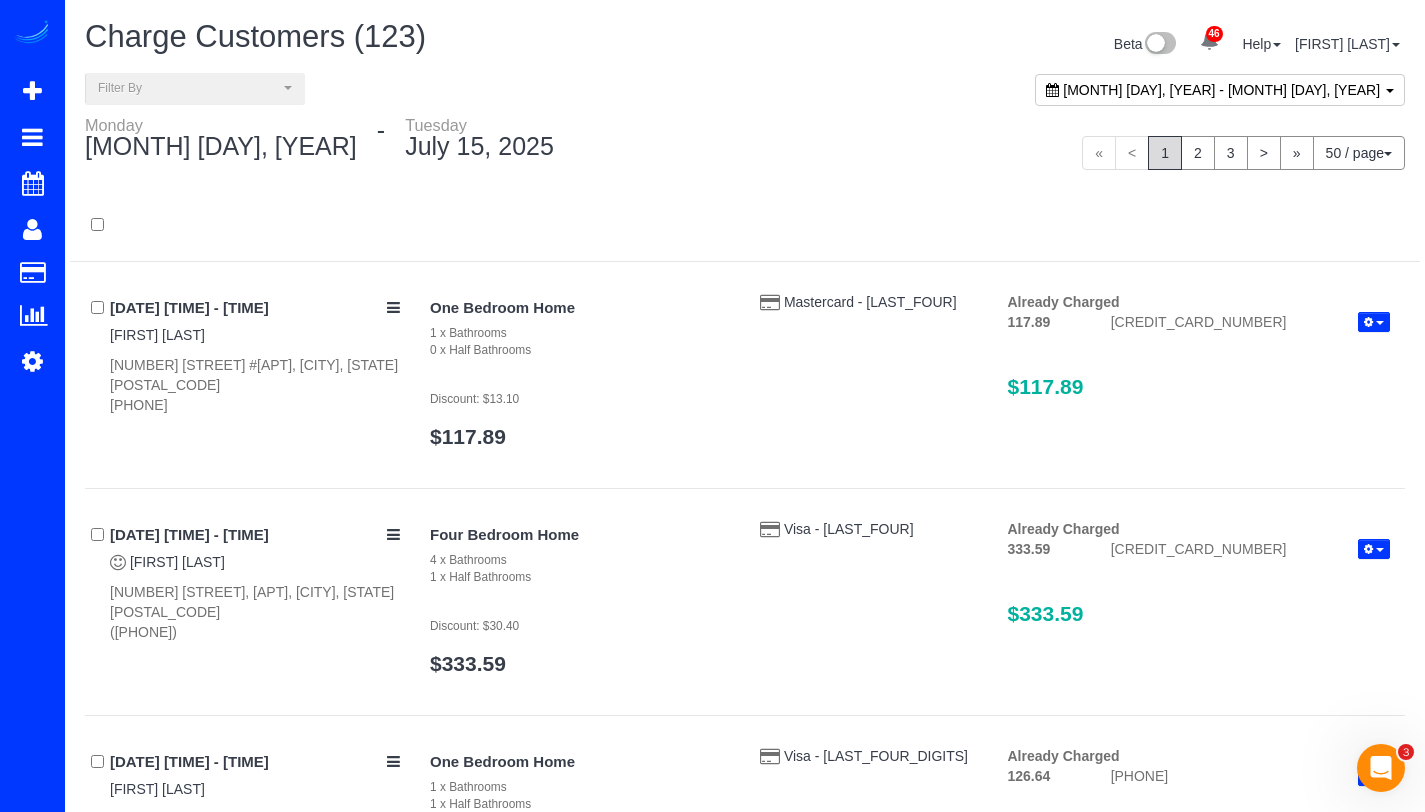 click on "**********" at bounding box center (745, 94) 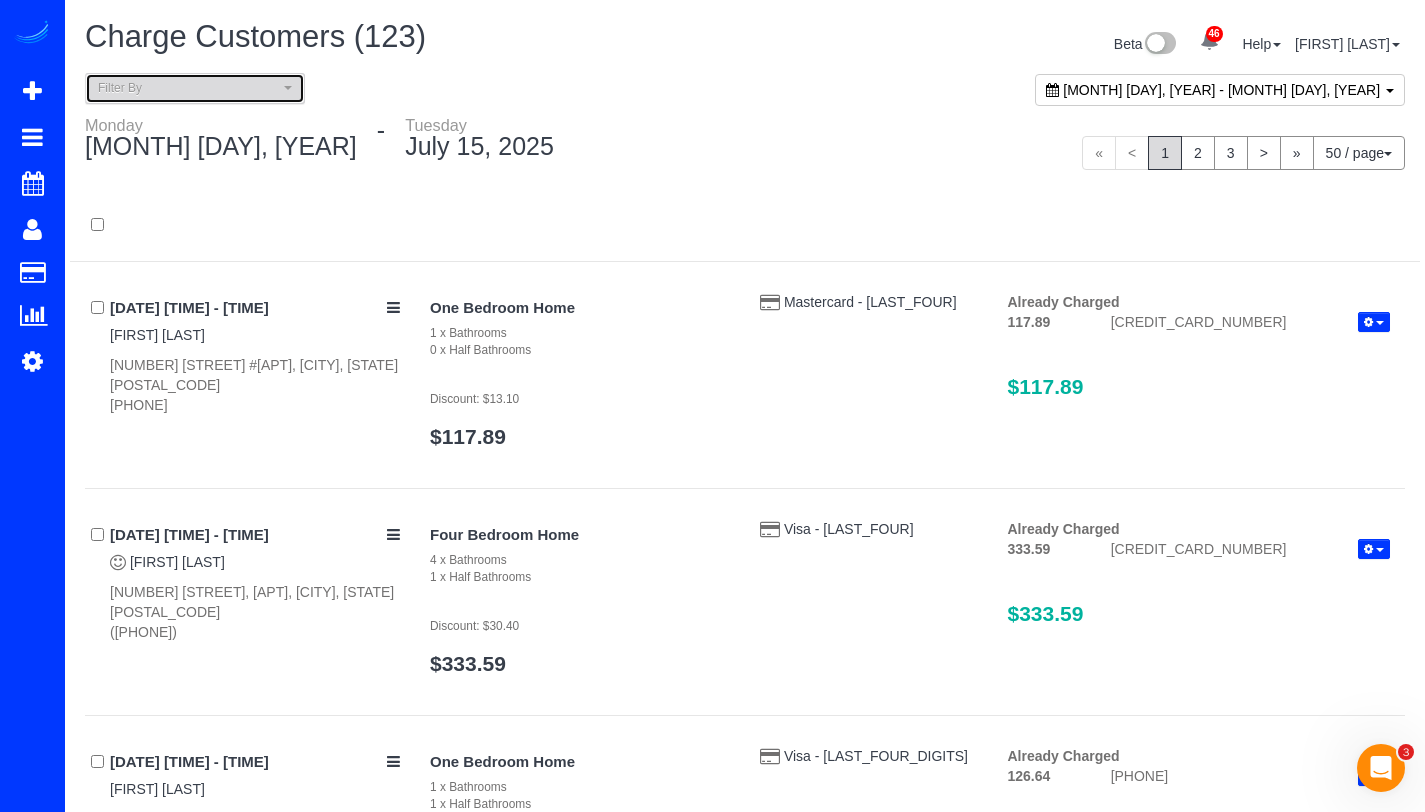 click on "Filter By" at bounding box center [188, 88] 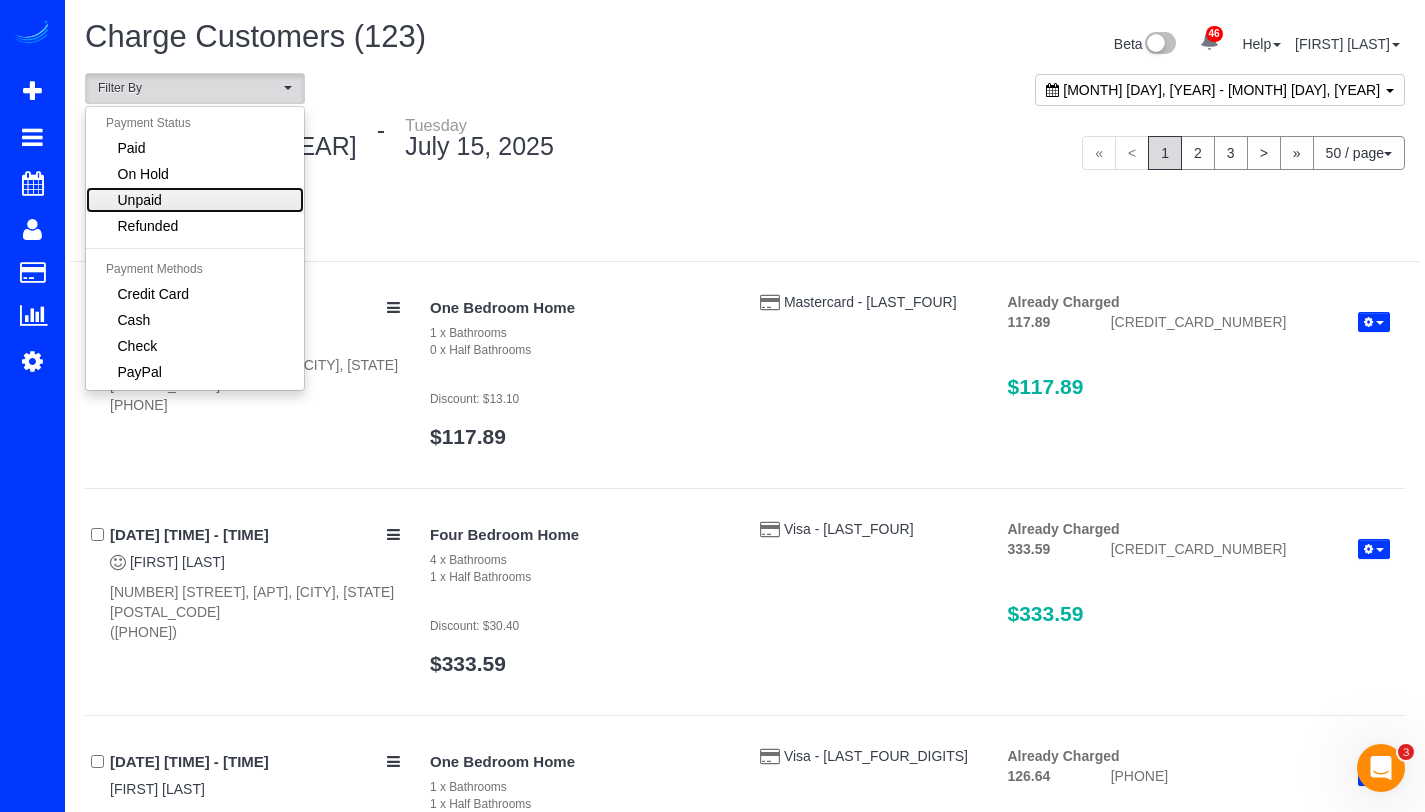 click on "Unpaid" at bounding box center (140, 200) 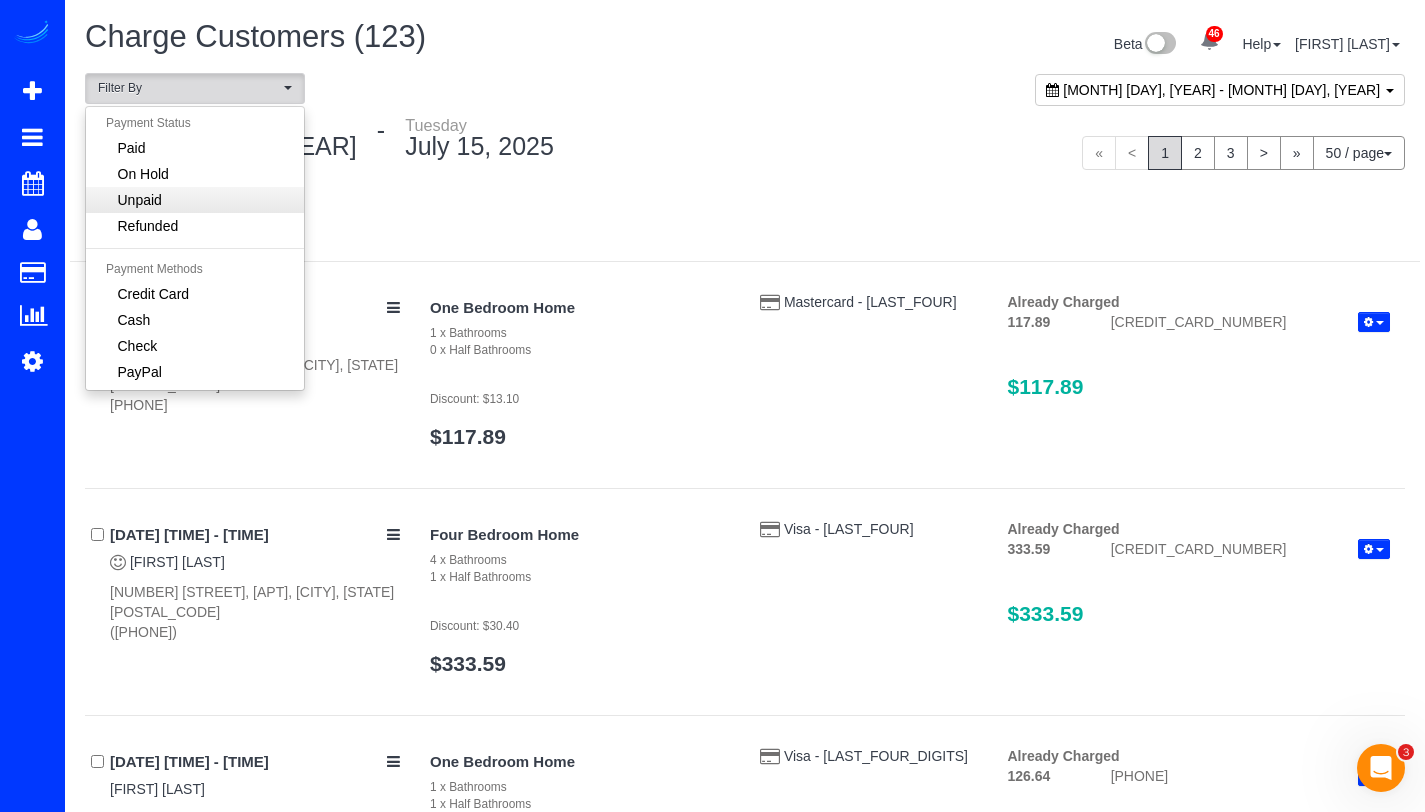 select on "******" 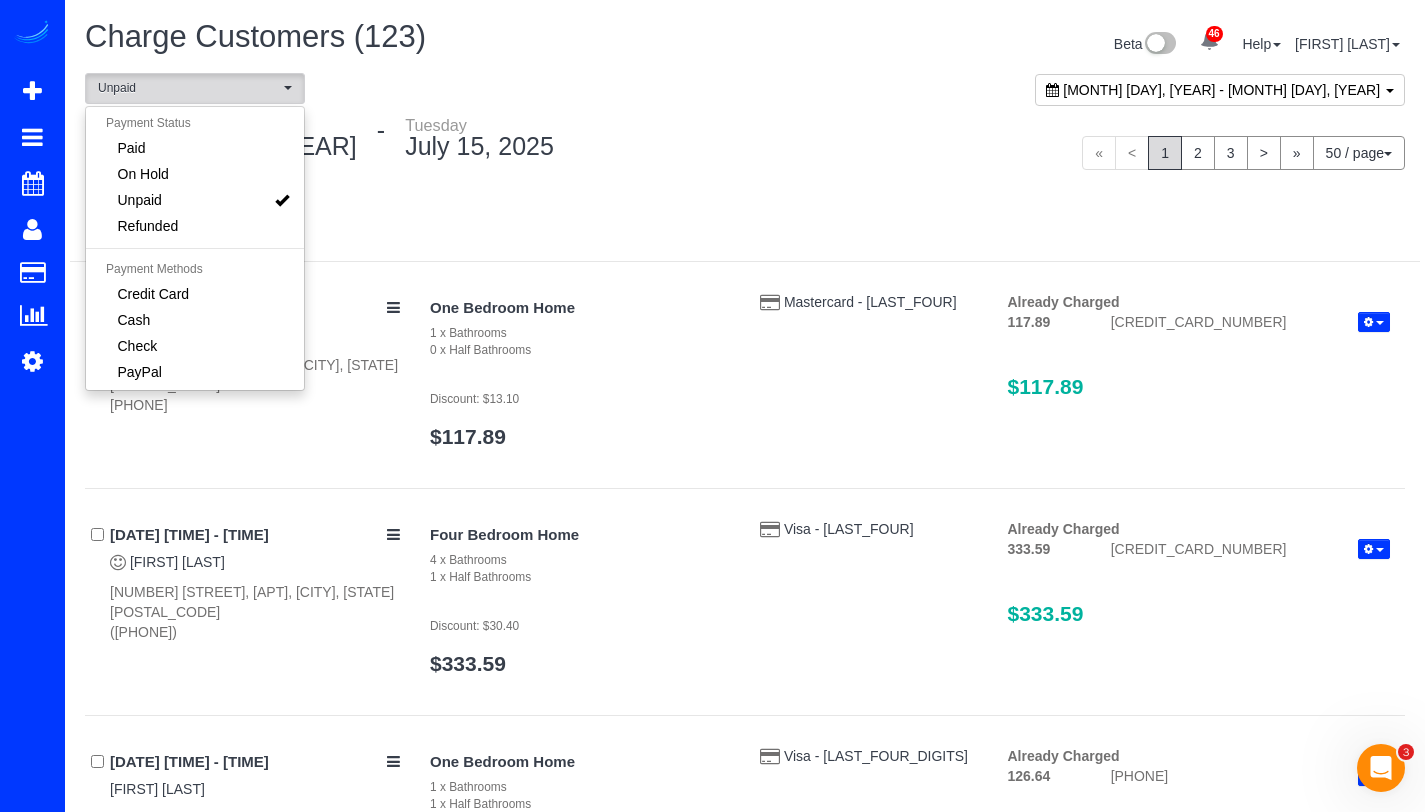 scroll, scrollTop: 41, scrollLeft: 0, axis: vertical 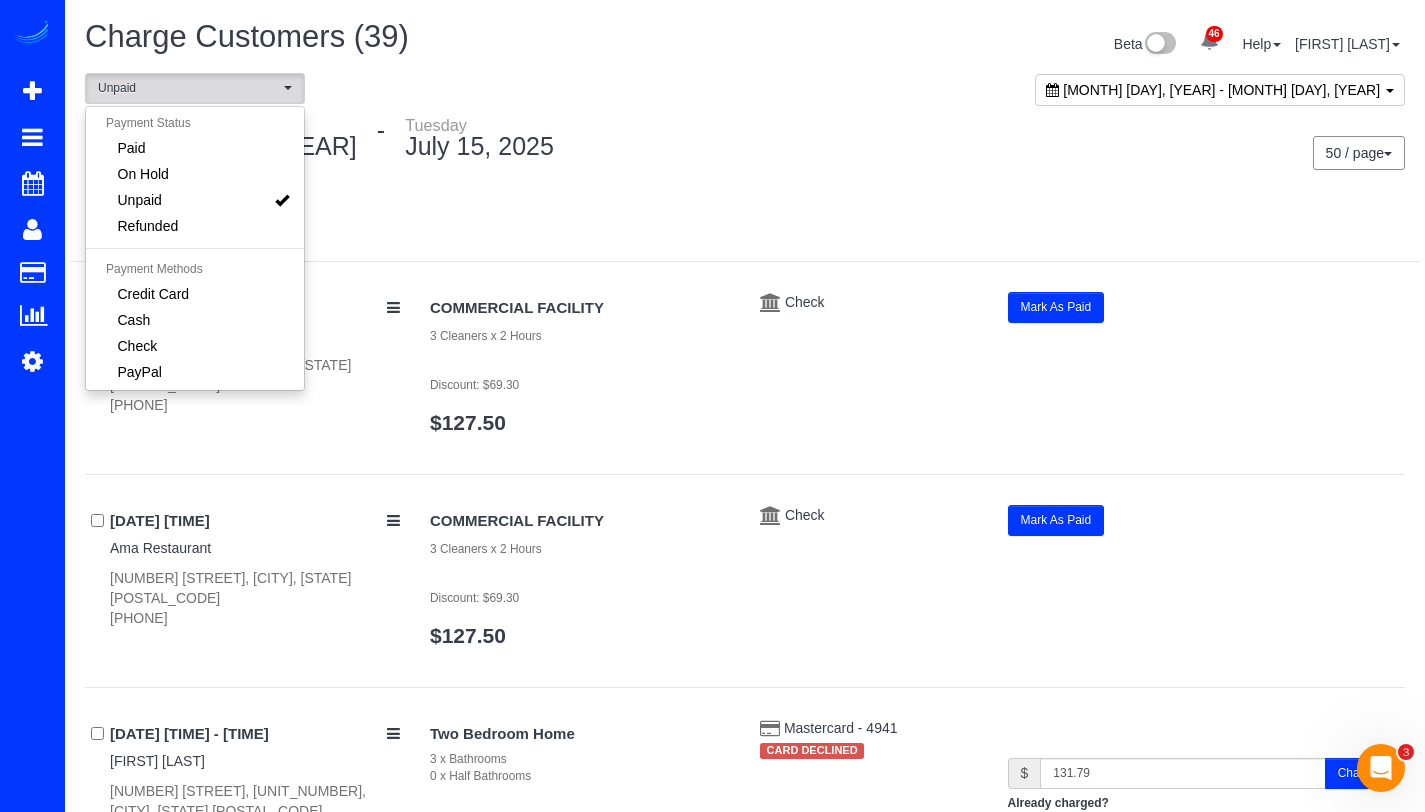 click at bounding box center (745, 226) 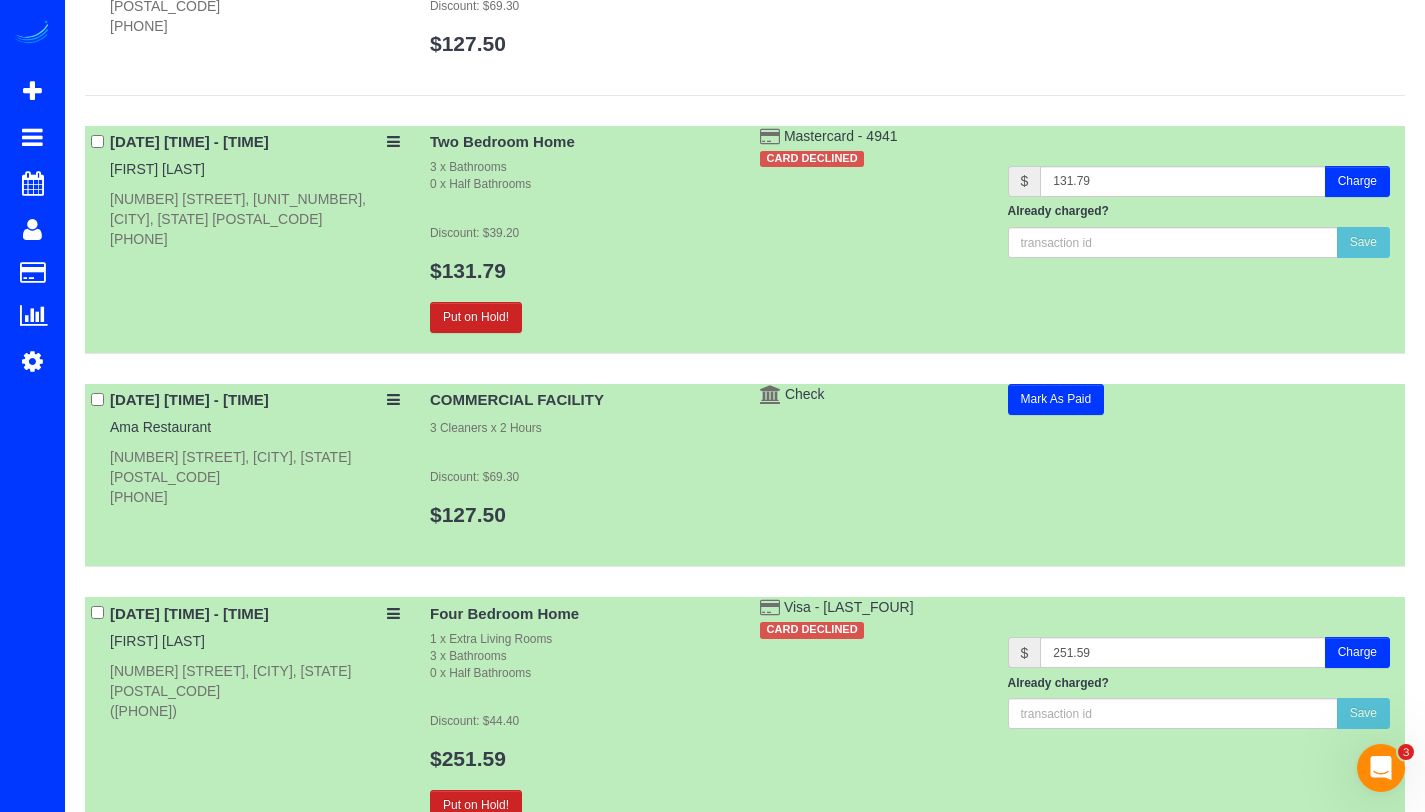 scroll, scrollTop: 613, scrollLeft: 0, axis: vertical 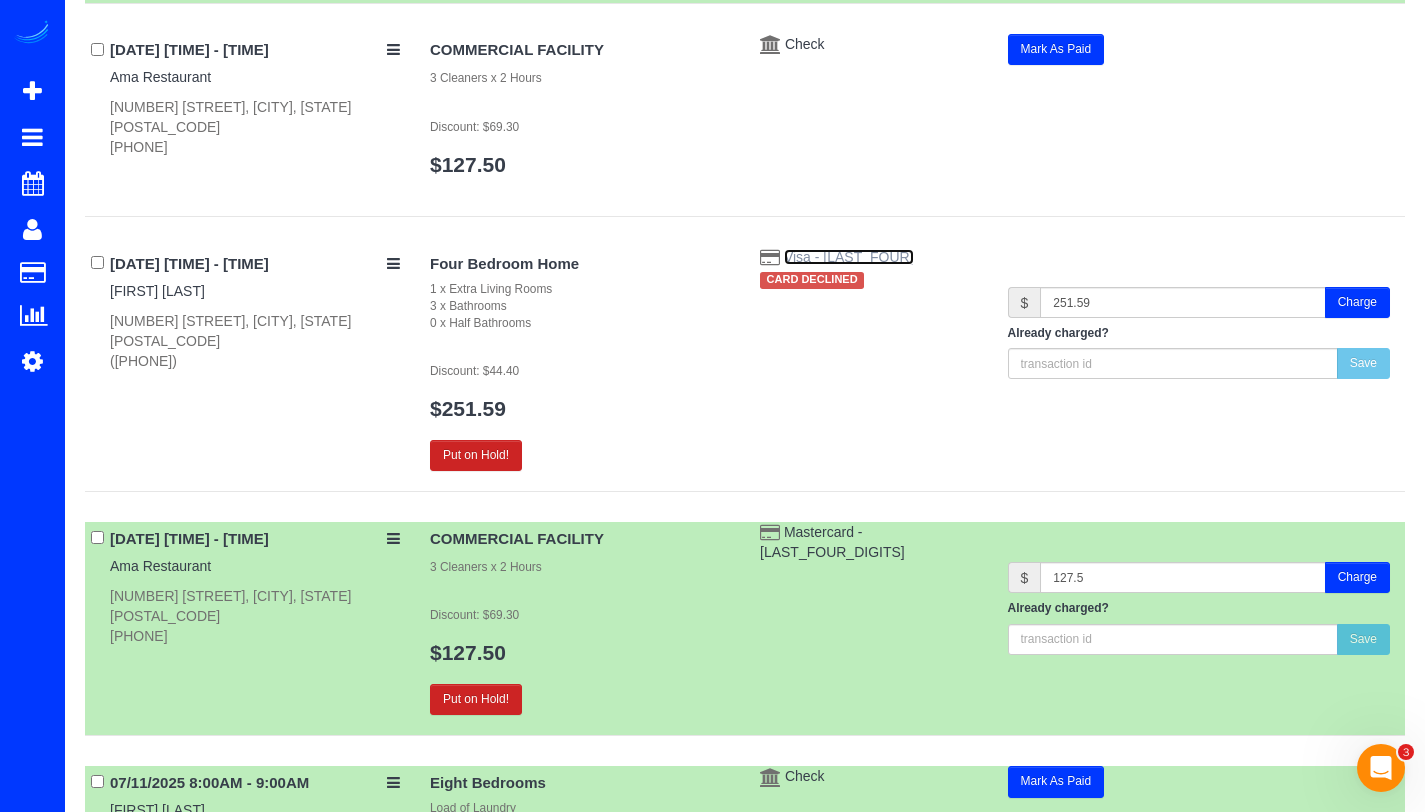 click on "Visa - [LAST_FOUR]" at bounding box center (849, 257) 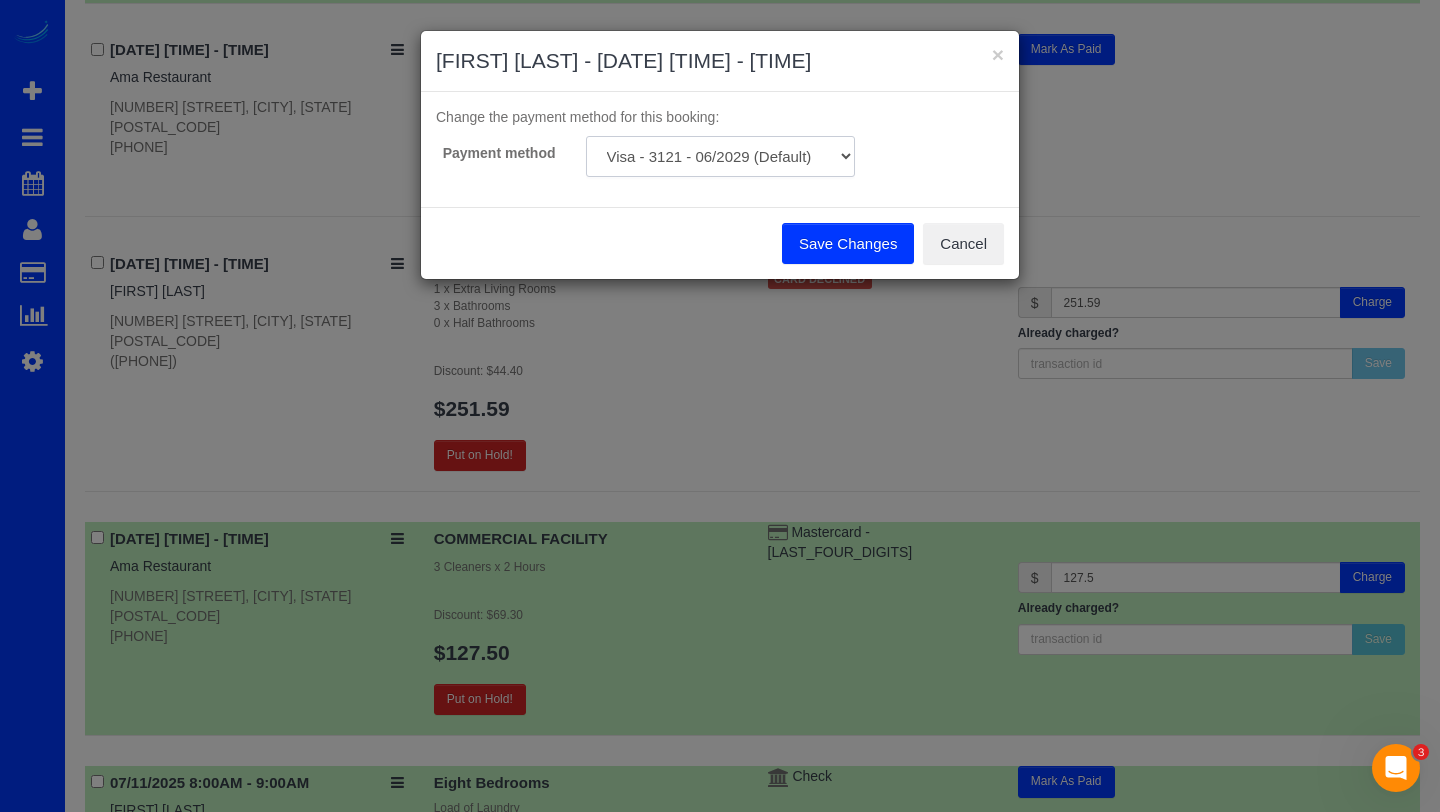 click on "Visa - [LAST_FOUR] - [DATE] (Default) Add Credit Card ─────────────── Cash Check Paypal" at bounding box center (720, 156) 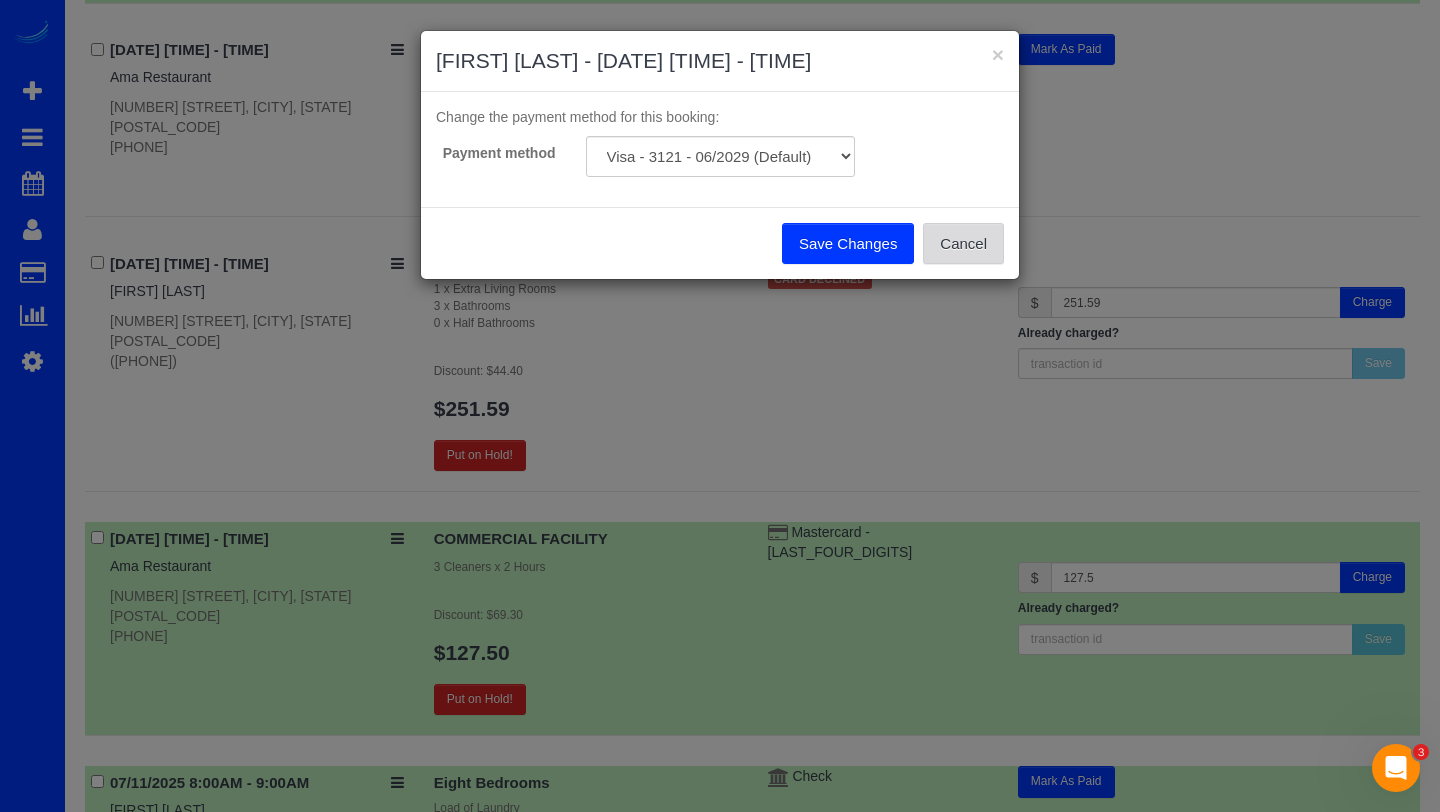click on "Cancel" at bounding box center (963, 244) 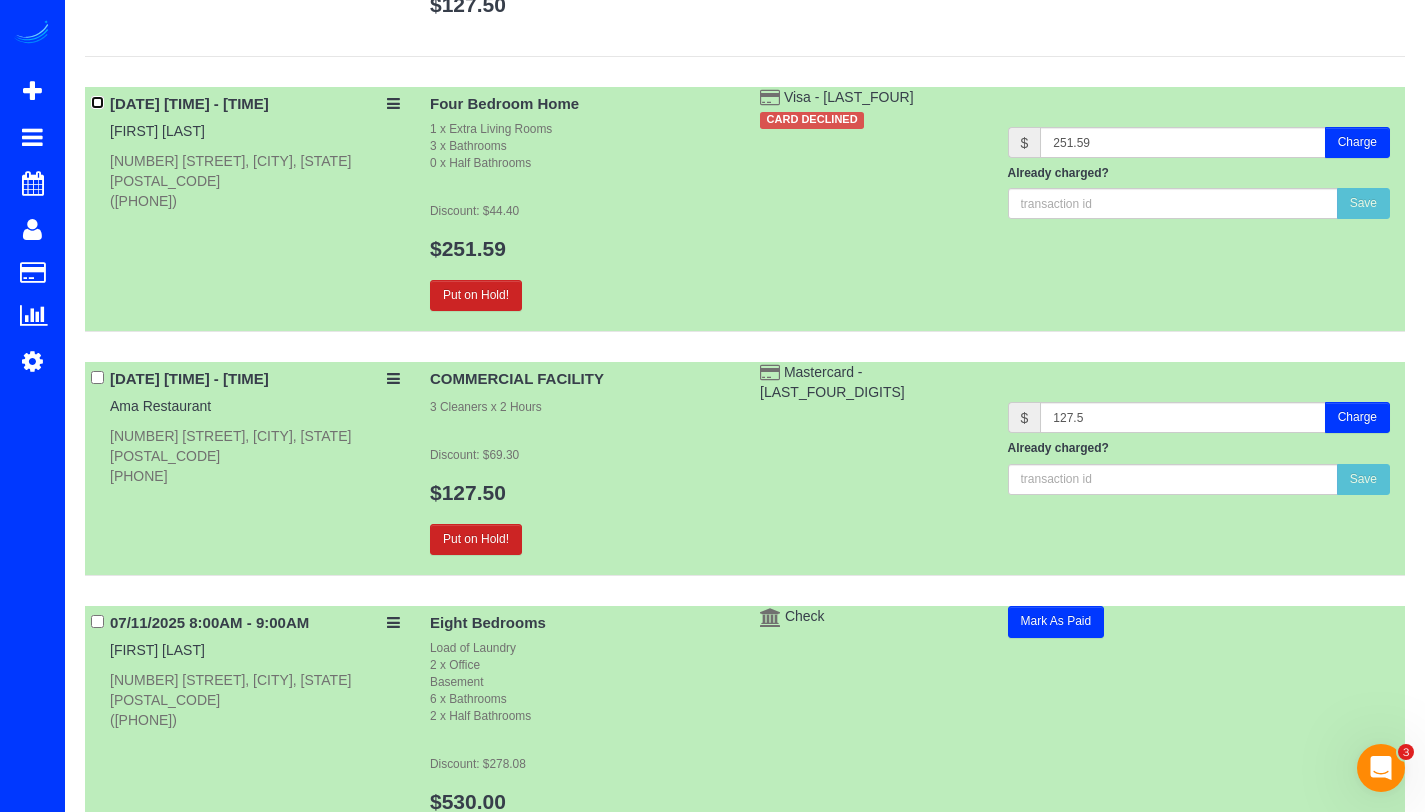 scroll, scrollTop: 1123, scrollLeft: 0, axis: vertical 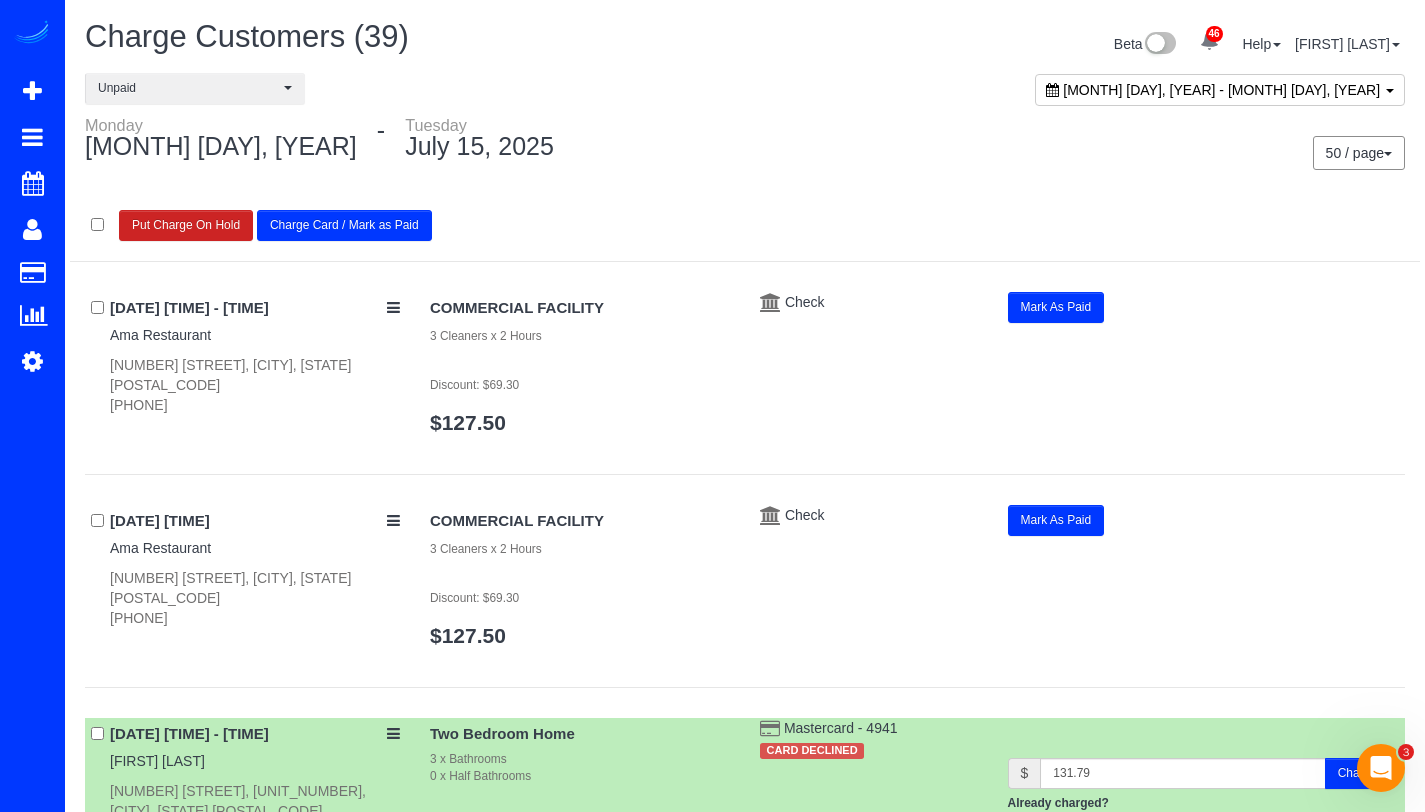 click on "Charge Card / Mark as Paid" at bounding box center [344, 225] 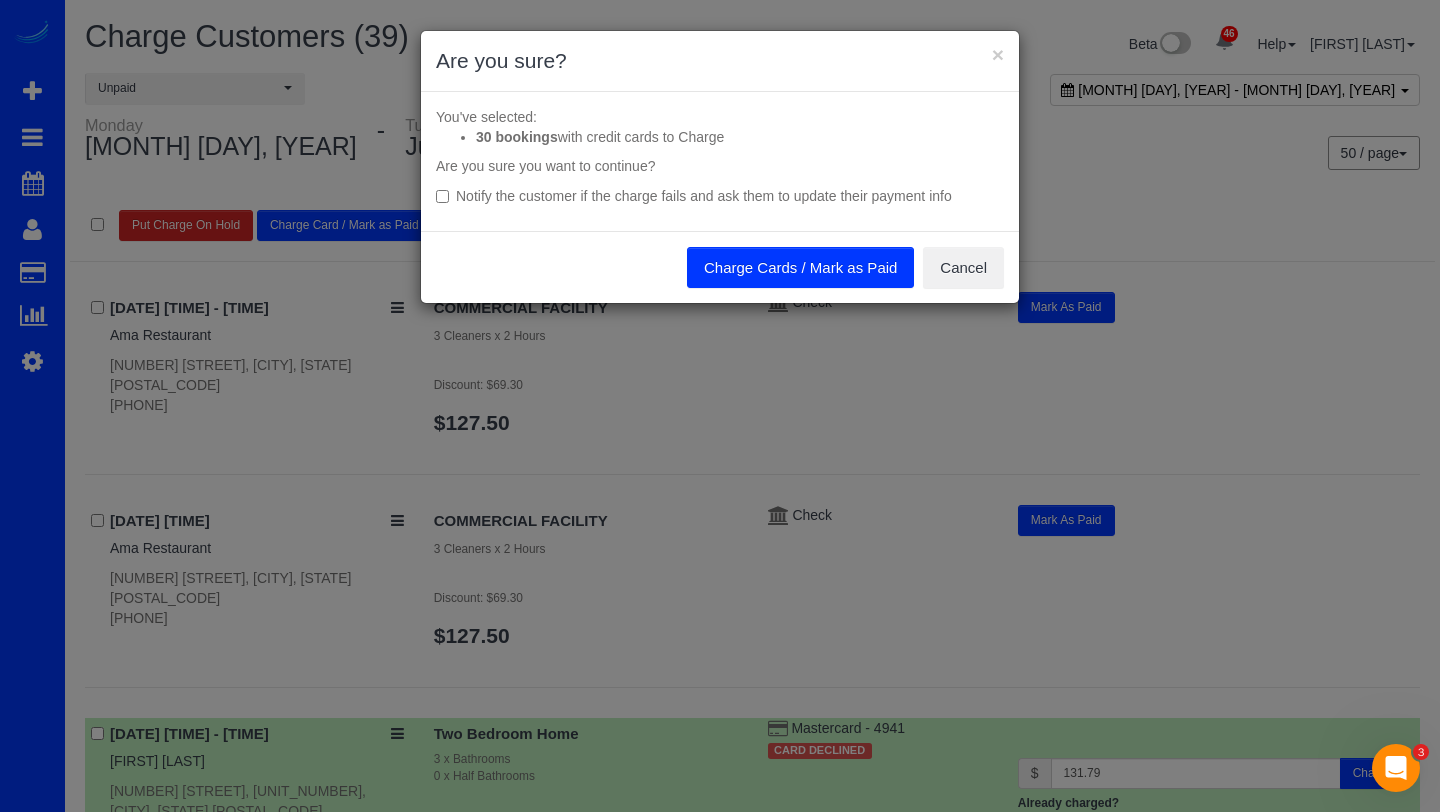 click on "Charge Cards / Mark as Paid" at bounding box center (800, 268) 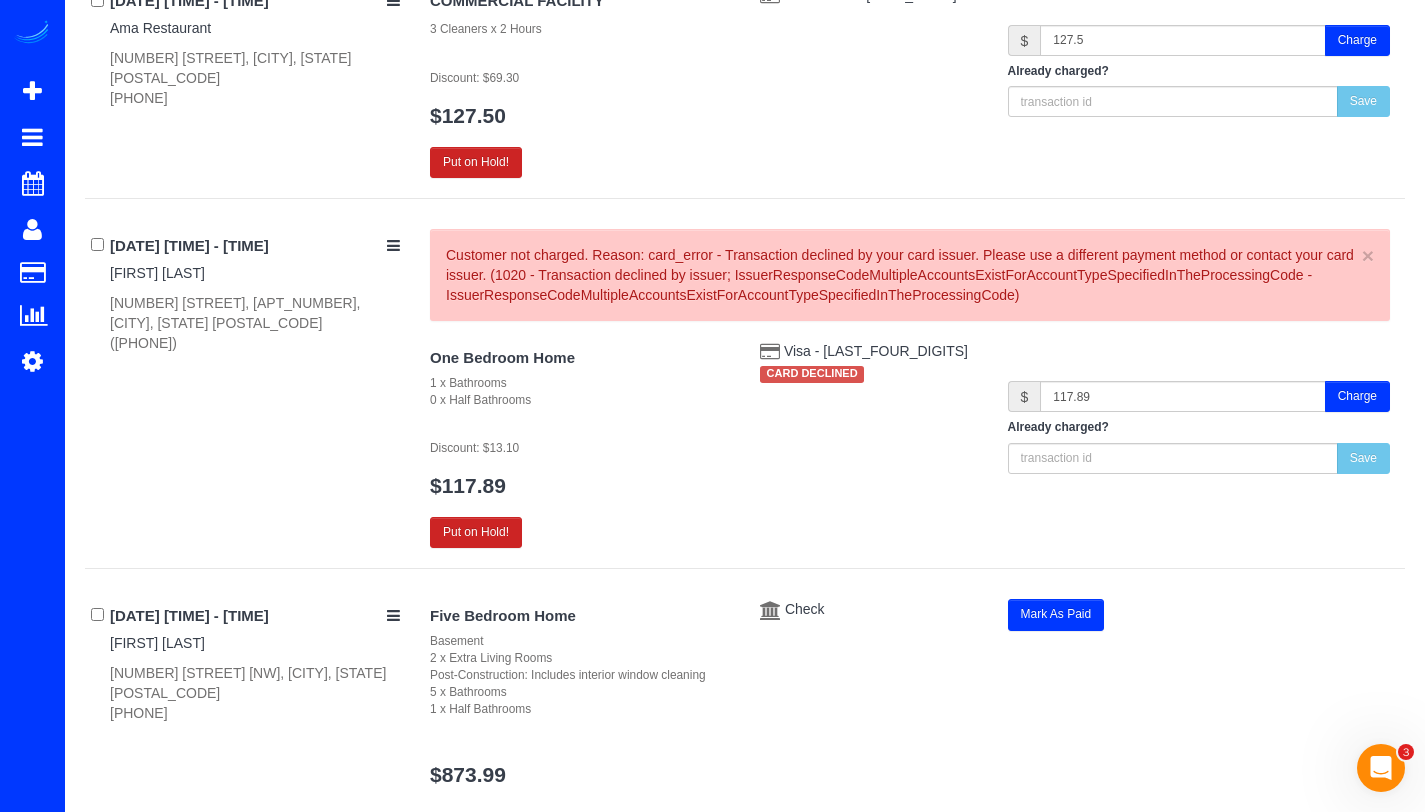 scroll, scrollTop: 2349, scrollLeft: 0, axis: vertical 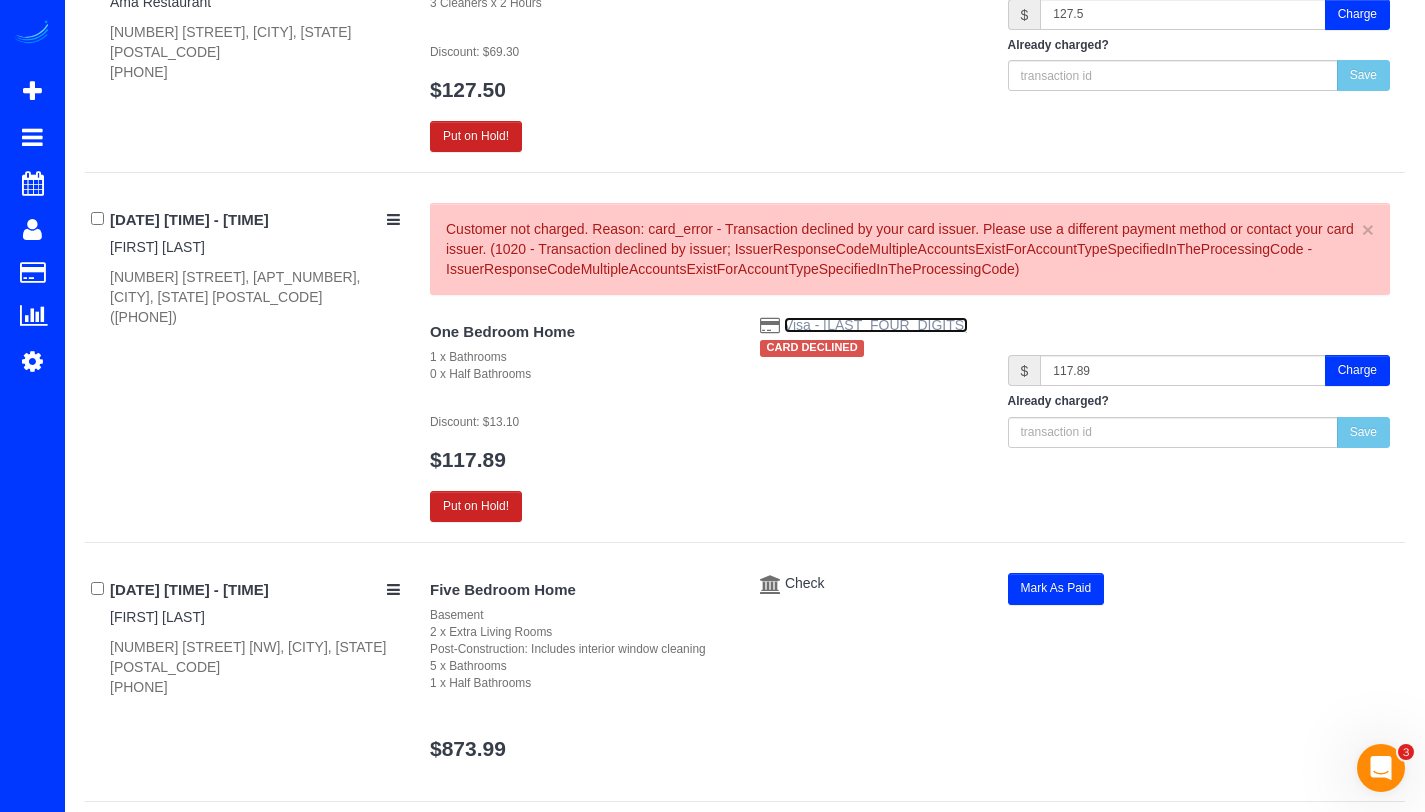 click on "Visa - [LAST_FOUR_DIGITS]" at bounding box center (876, 325) 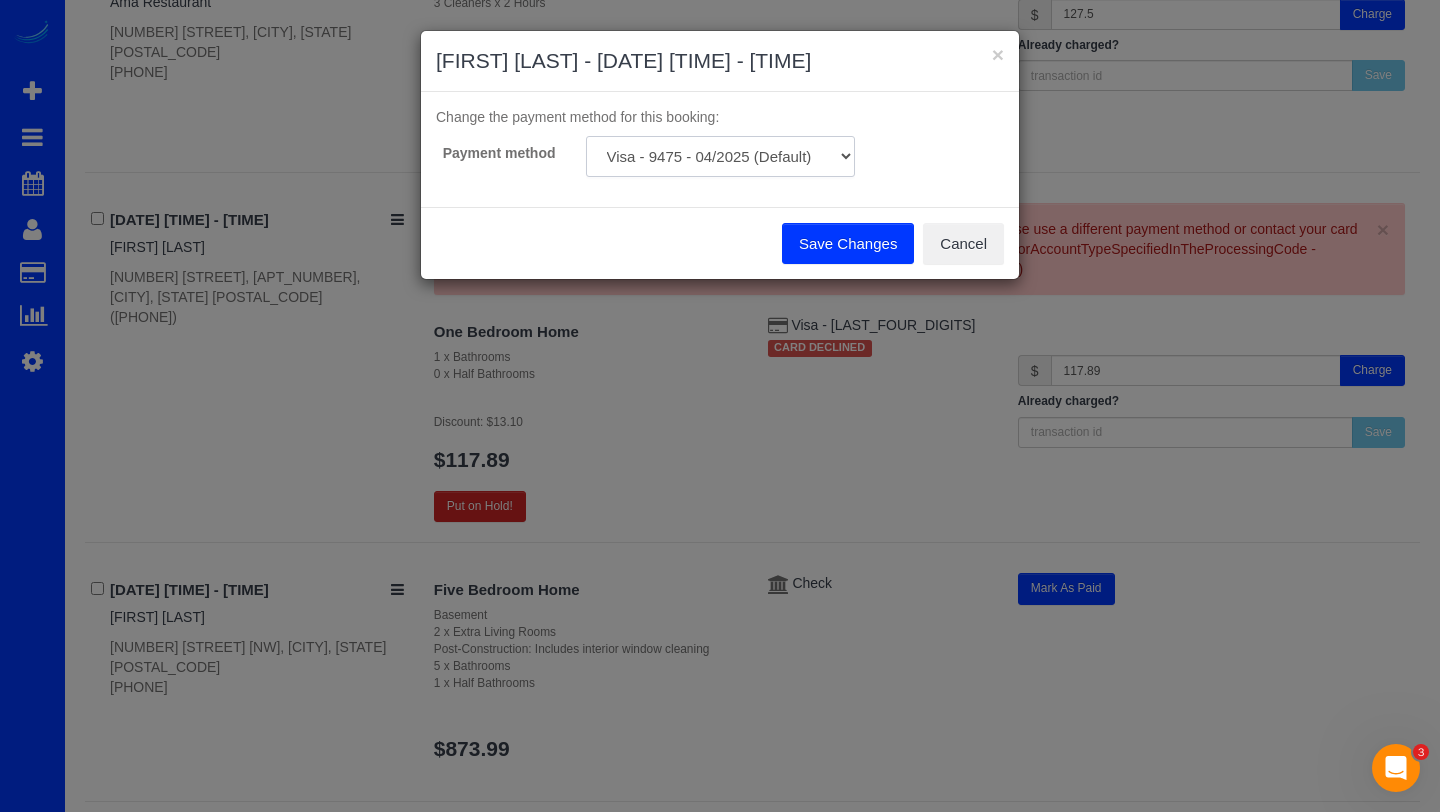 click on "Visa - [LAST_FOUR] - [DATE] (Default) Add Credit Card ─────────────── Cash Check Paypal" at bounding box center (720, 156) 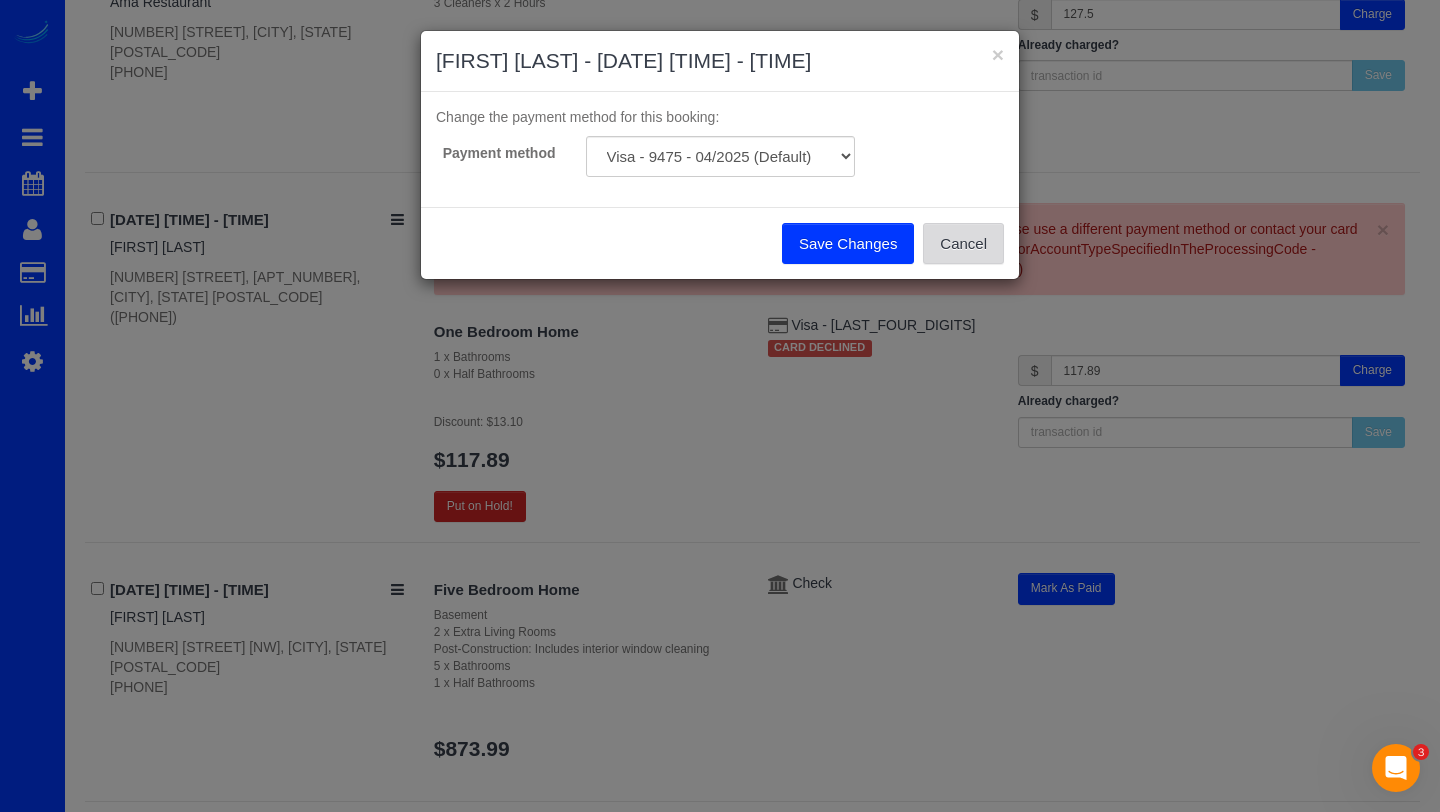 click on "Cancel" at bounding box center (963, 244) 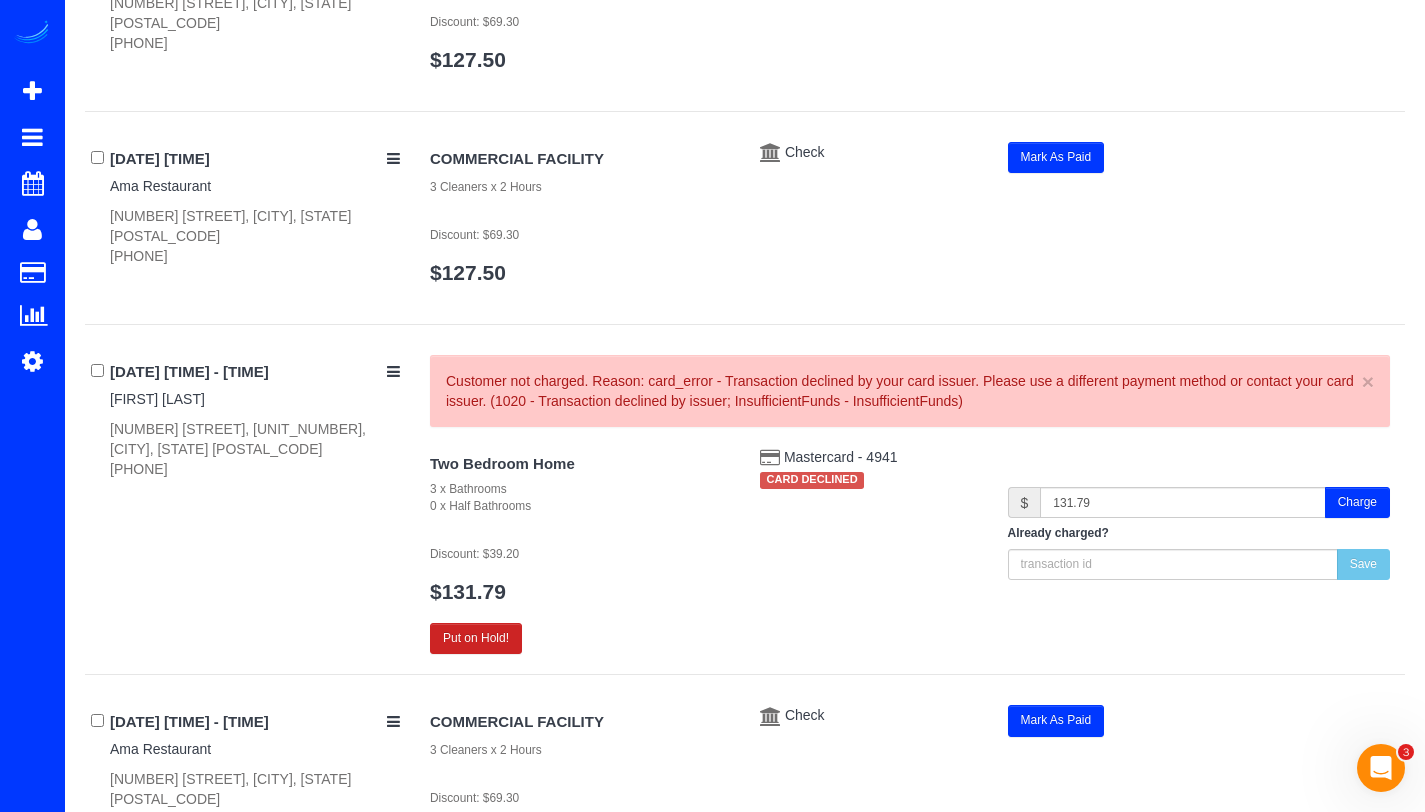 scroll, scrollTop: 610, scrollLeft: 0, axis: vertical 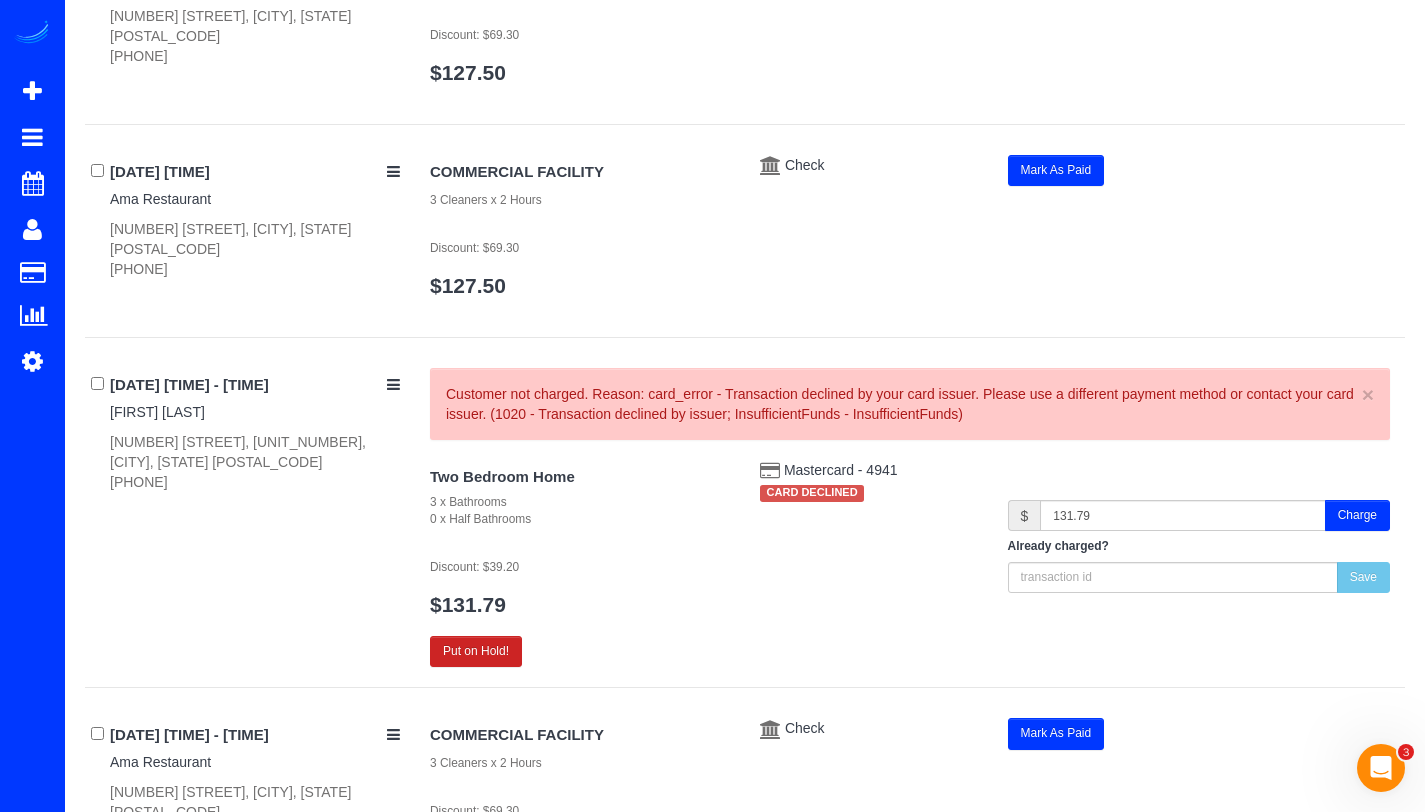 click on "Booking
/ [DATE] / [TIME] - [TIME] / [FIRST] [LAST] - [COMPANY_NAME]
Ama Restaurant
[NUMBER] [STREET], [CITY], [STATE] [POSTAL_CODE]
([PHONE])" at bounding box center [250, 217] 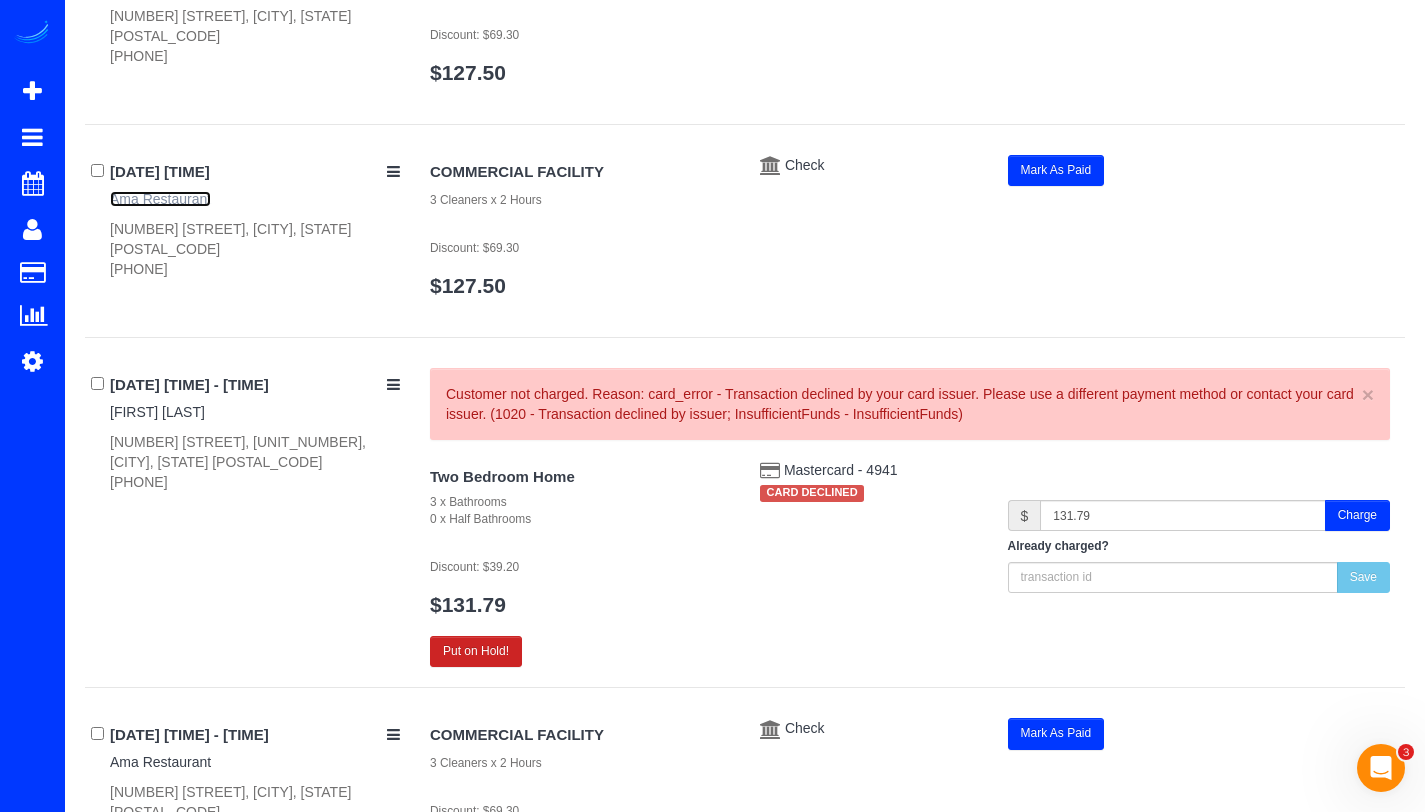 click on "Ama Restaurant" at bounding box center [160, 199] 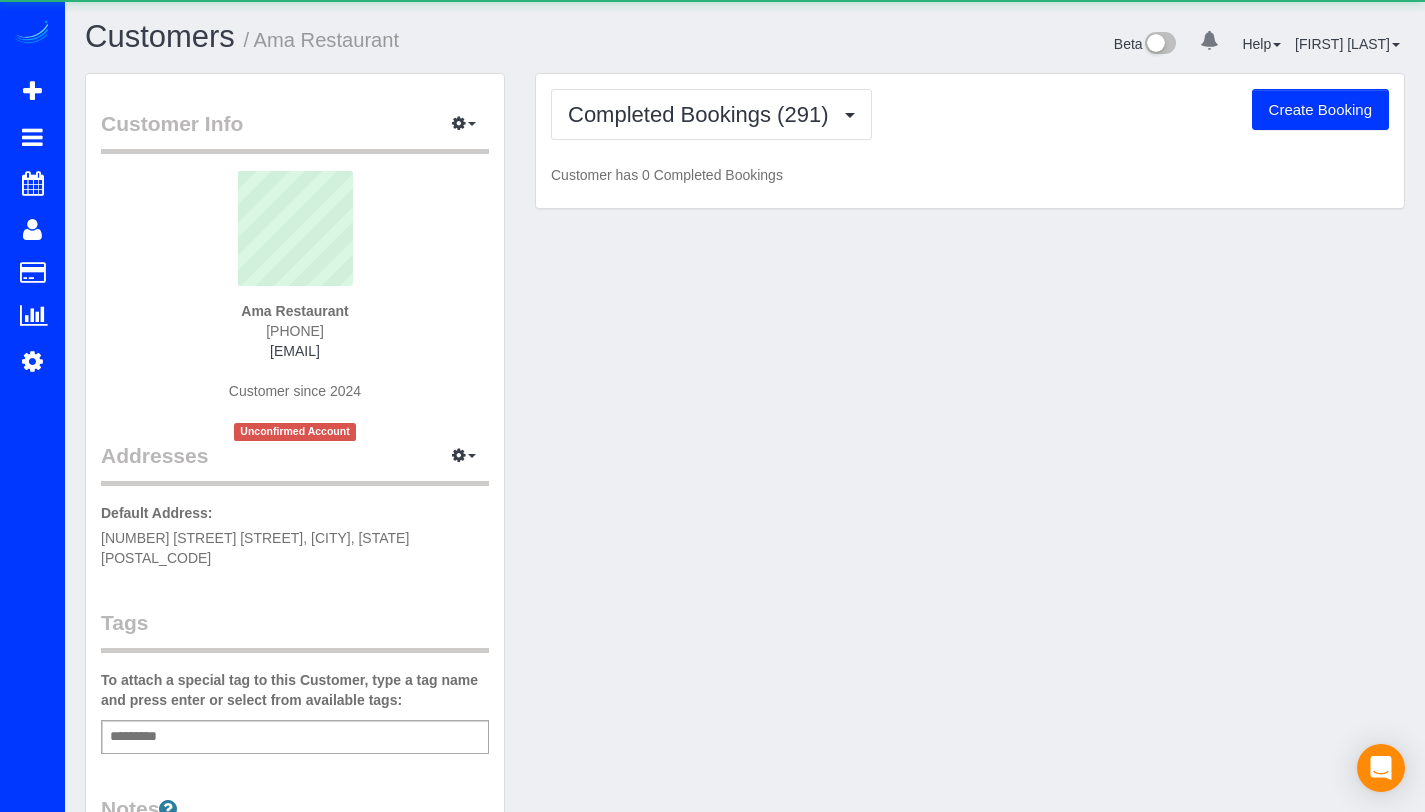 scroll, scrollTop: 0, scrollLeft: 0, axis: both 